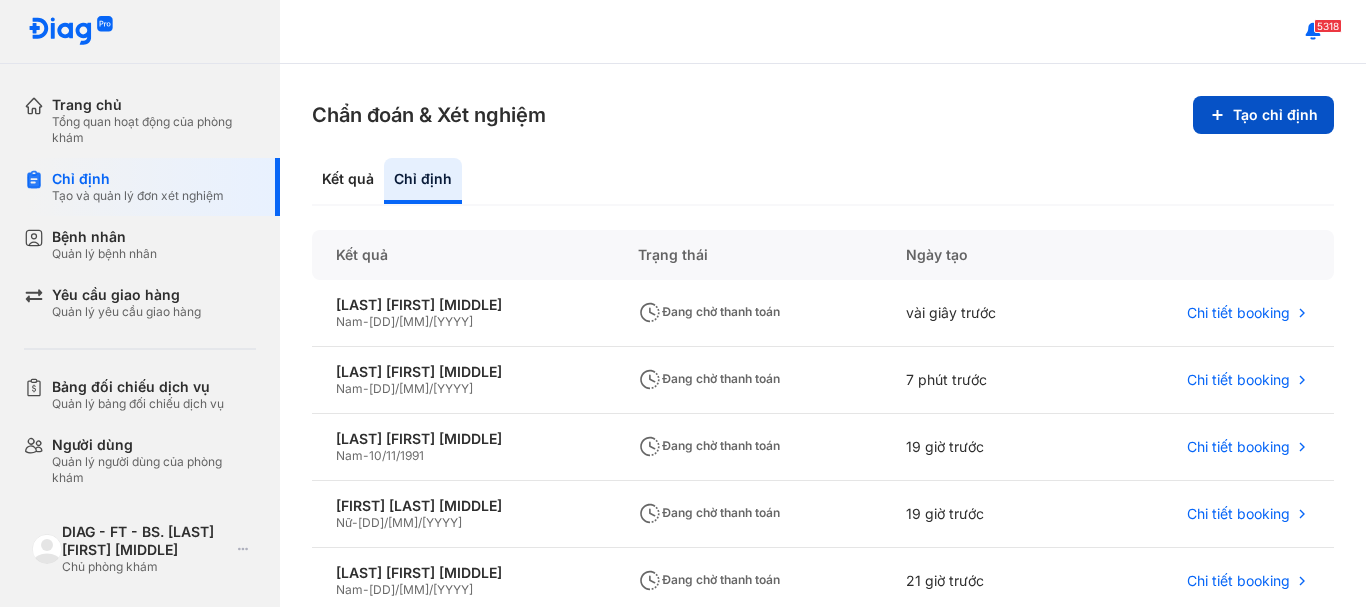 scroll, scrollTop: 0, scrollLeft: 0, axis: both 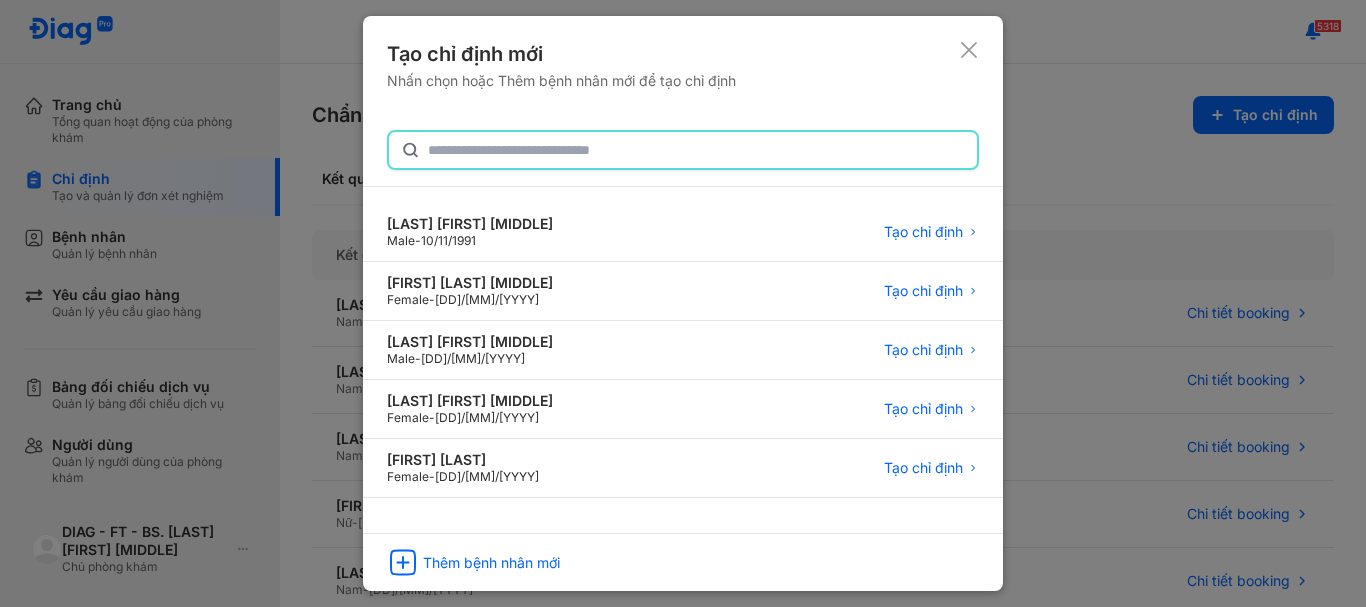 click 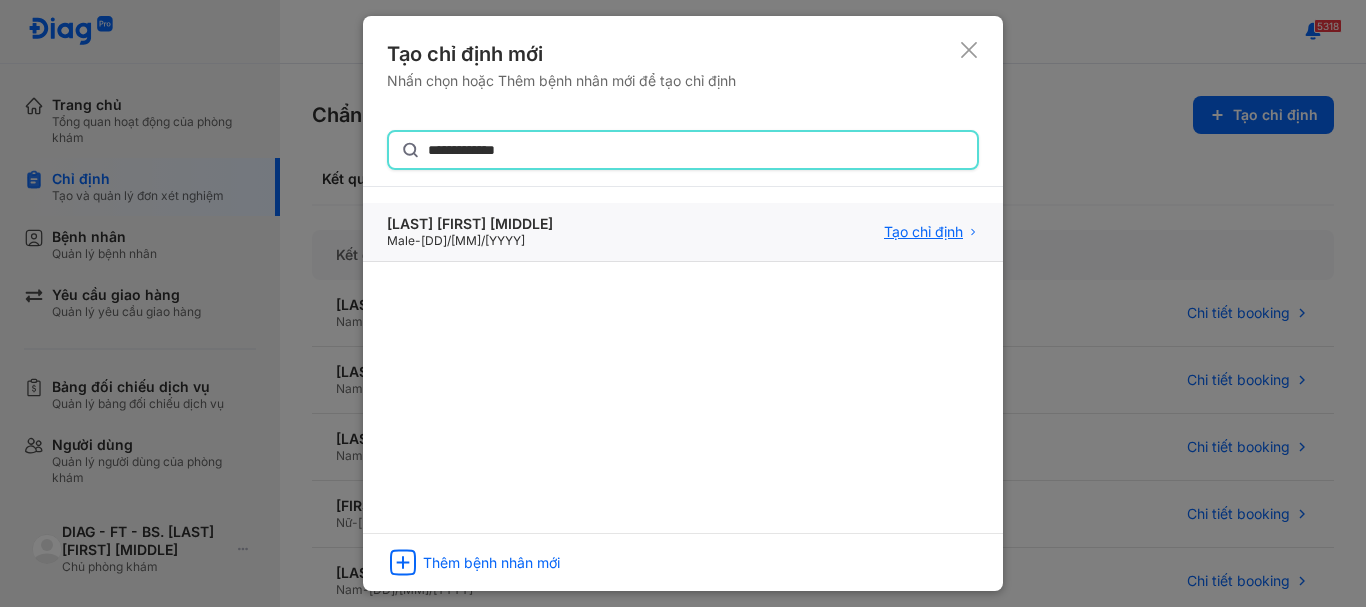 type on "**********" 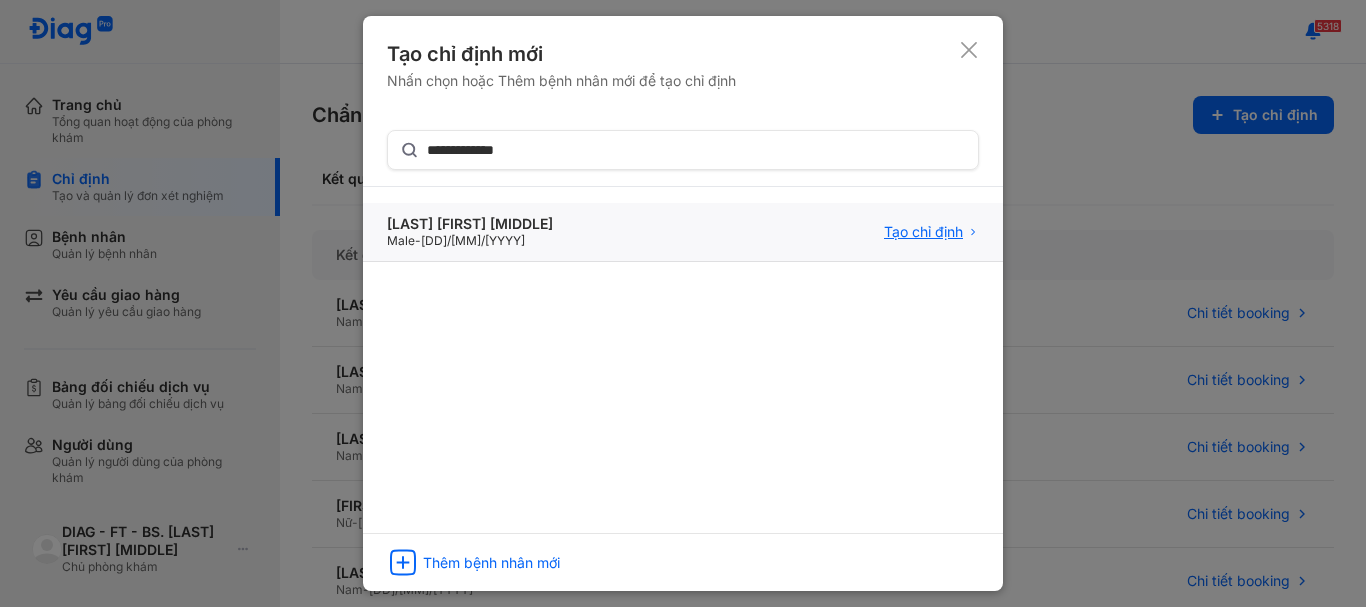 click on "Tạo chỉ định" at bounding box center [923, 232] 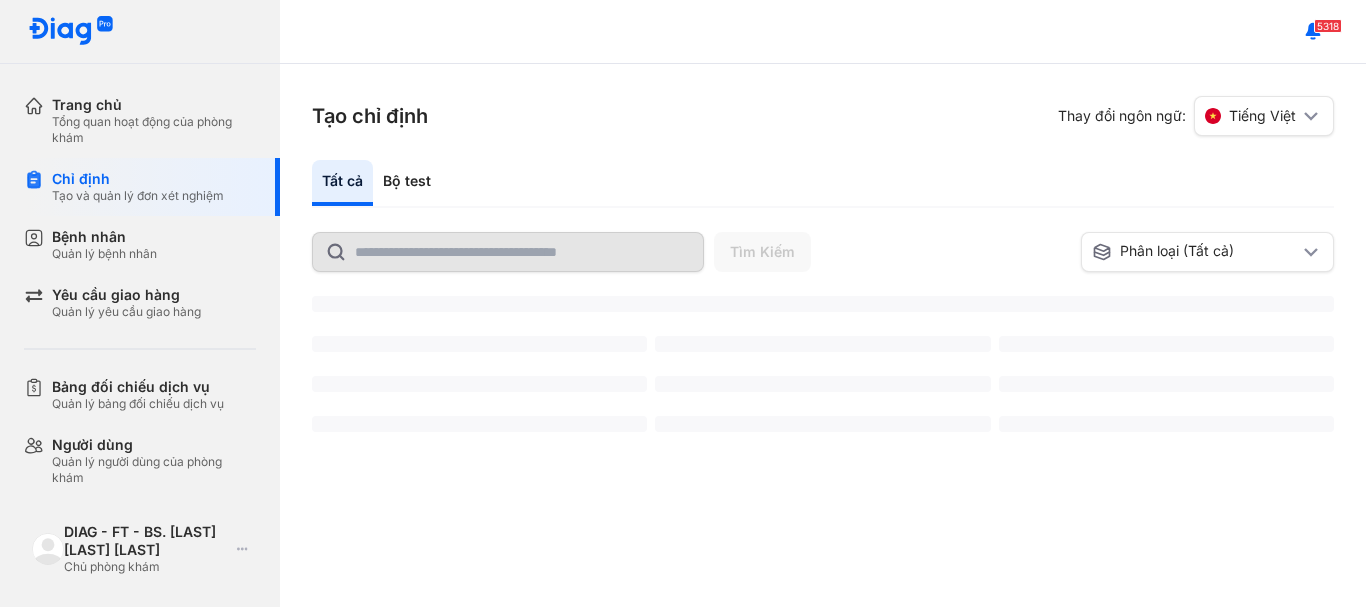 scroll, scrollTop: 0, scrollLeft: 0, axis: both 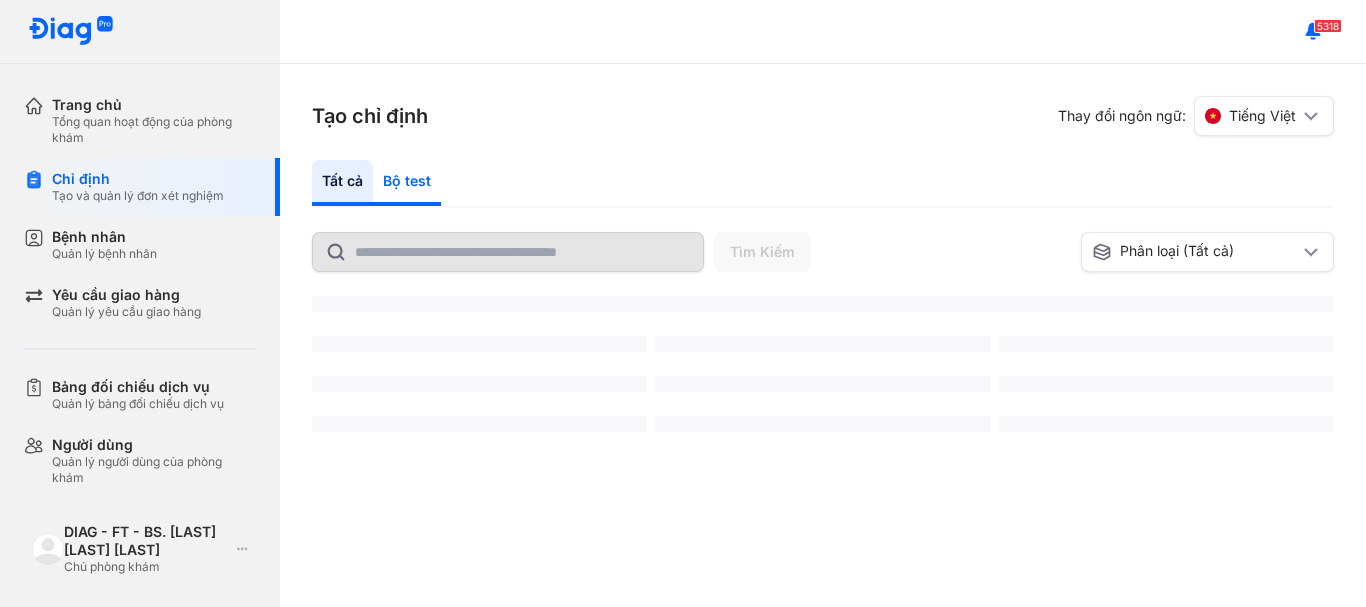 click on "Bộ test" 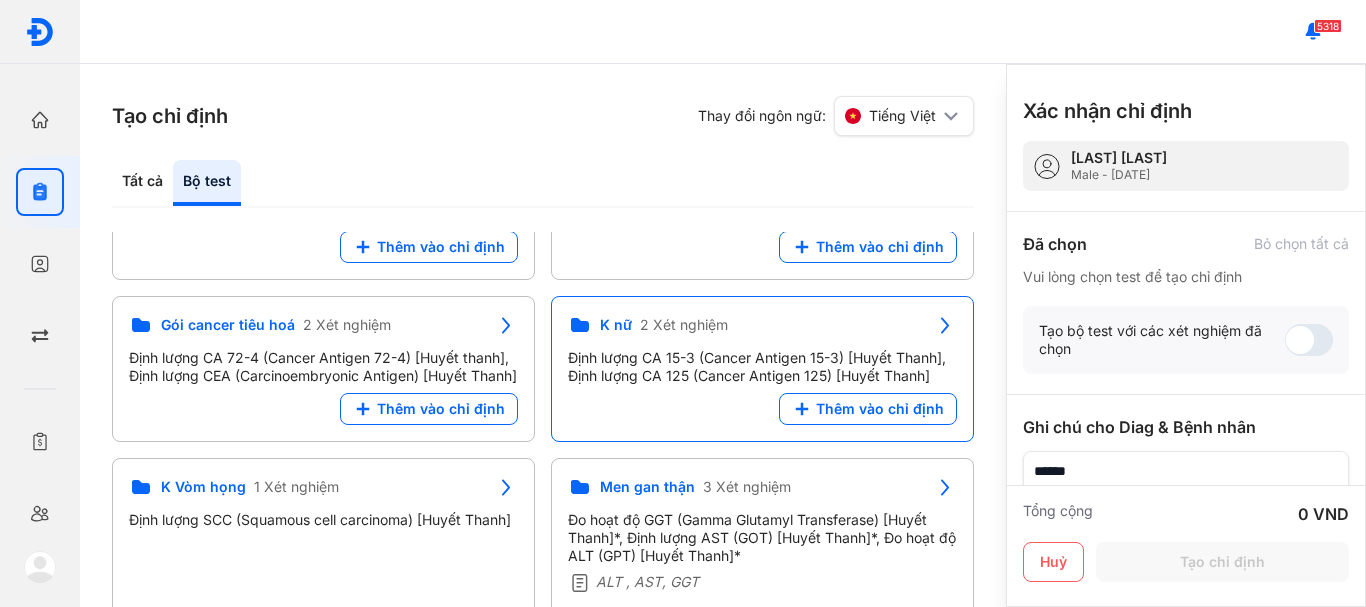 scroll, scrollTop: 909, scrollLeft: 0, axis: vertical 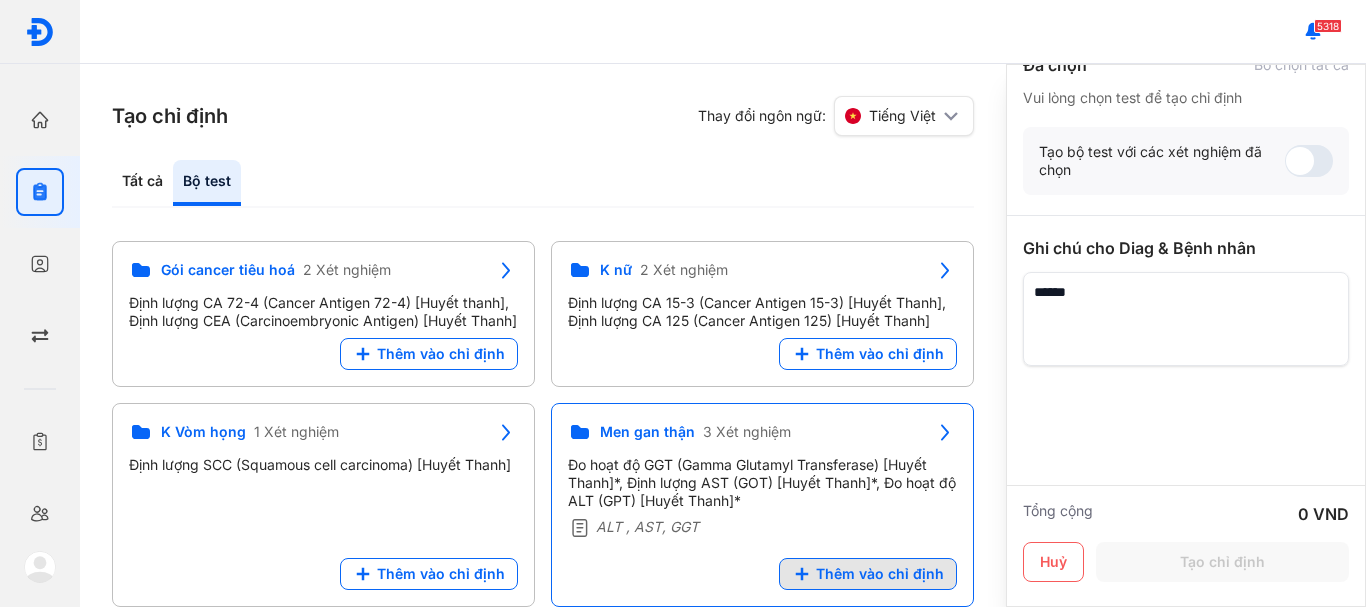 click on "Thêm vào chỉ định" 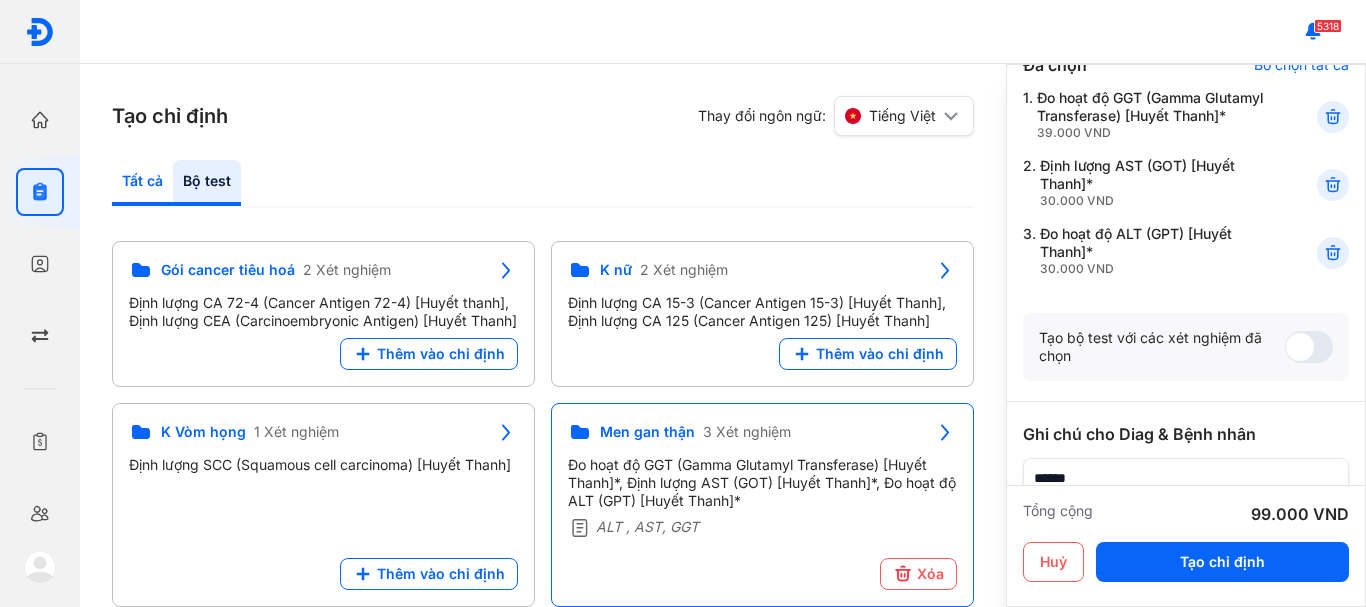 click on "Tất cả" 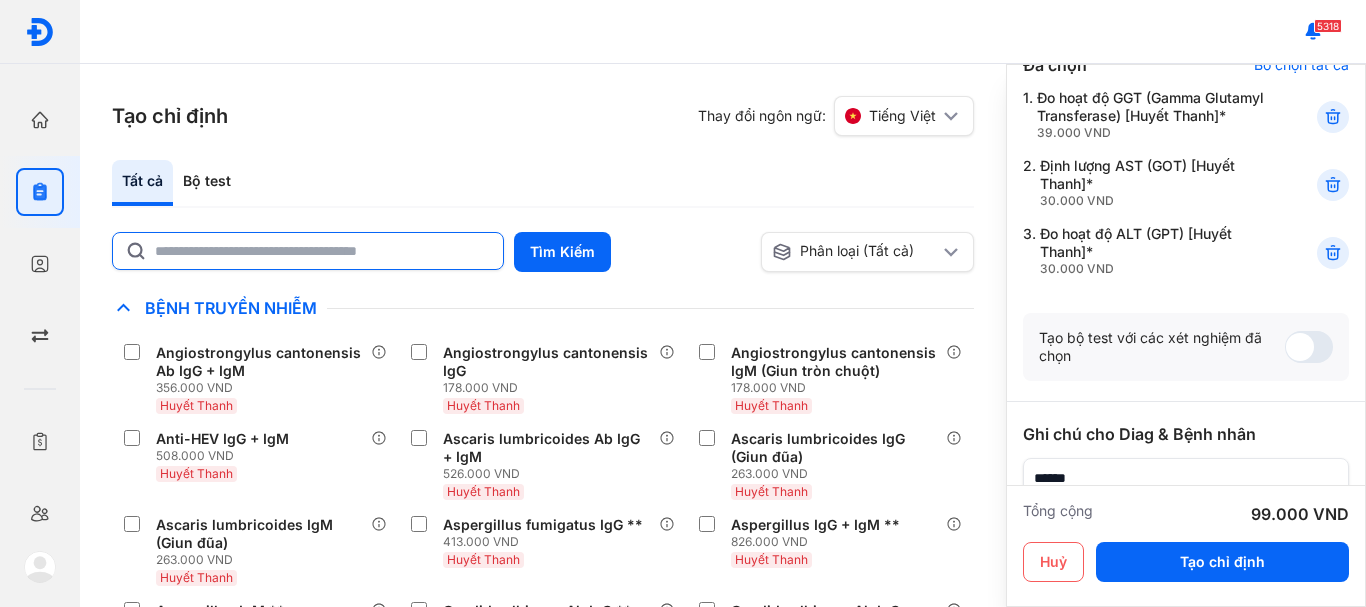 click 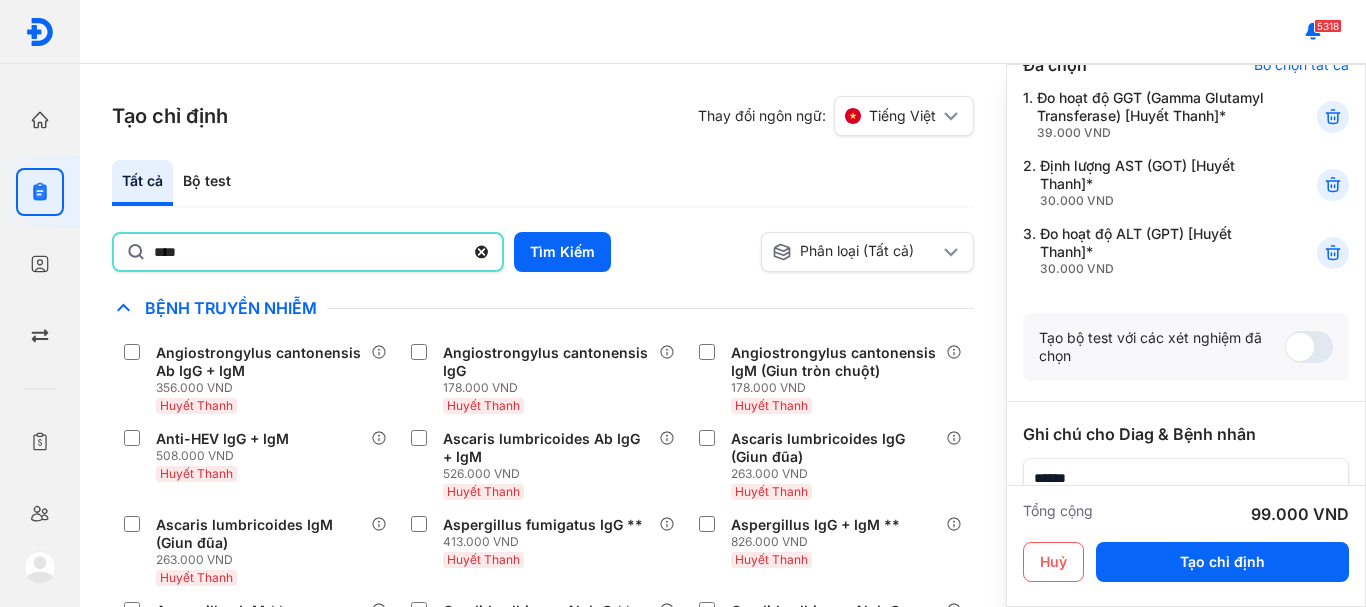 type on "**********" 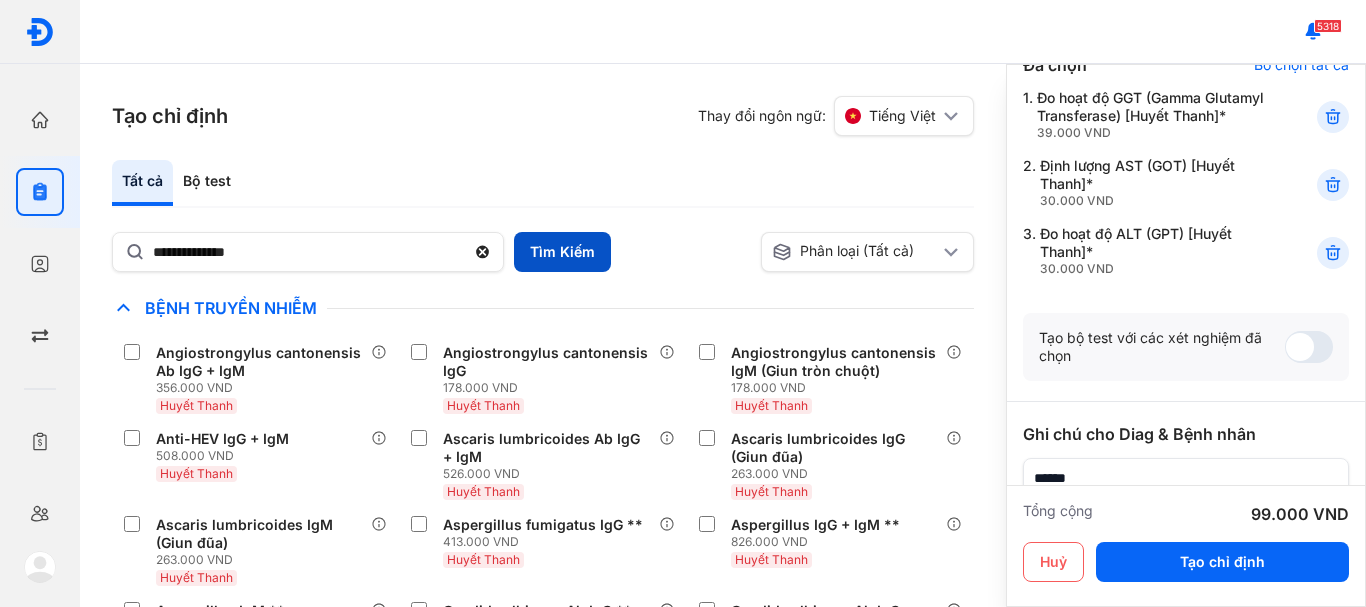 click on "Tìm Kiếm" at bounding box center [562, 252] 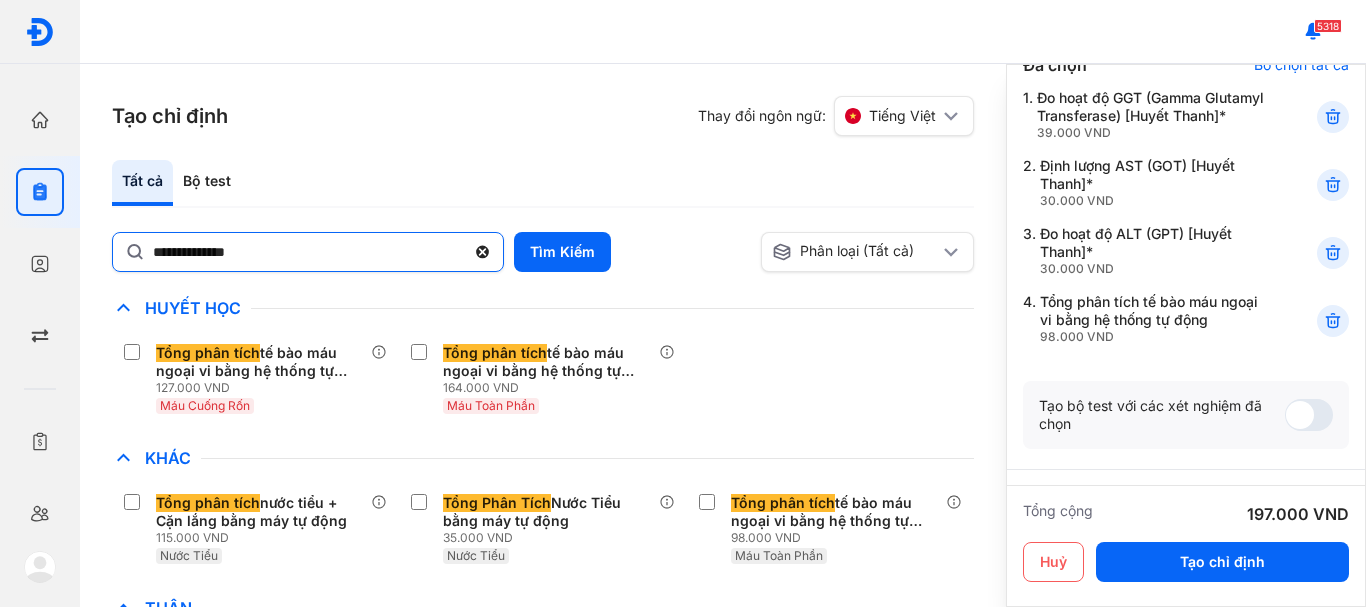 click 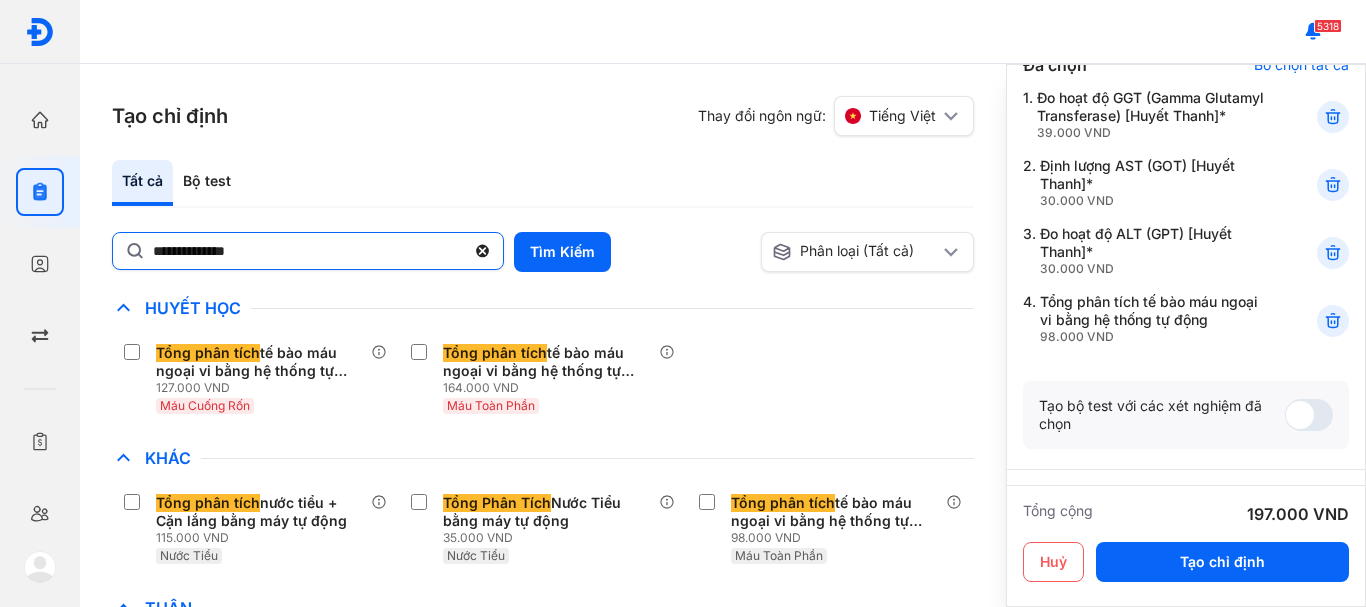 click on "**********" 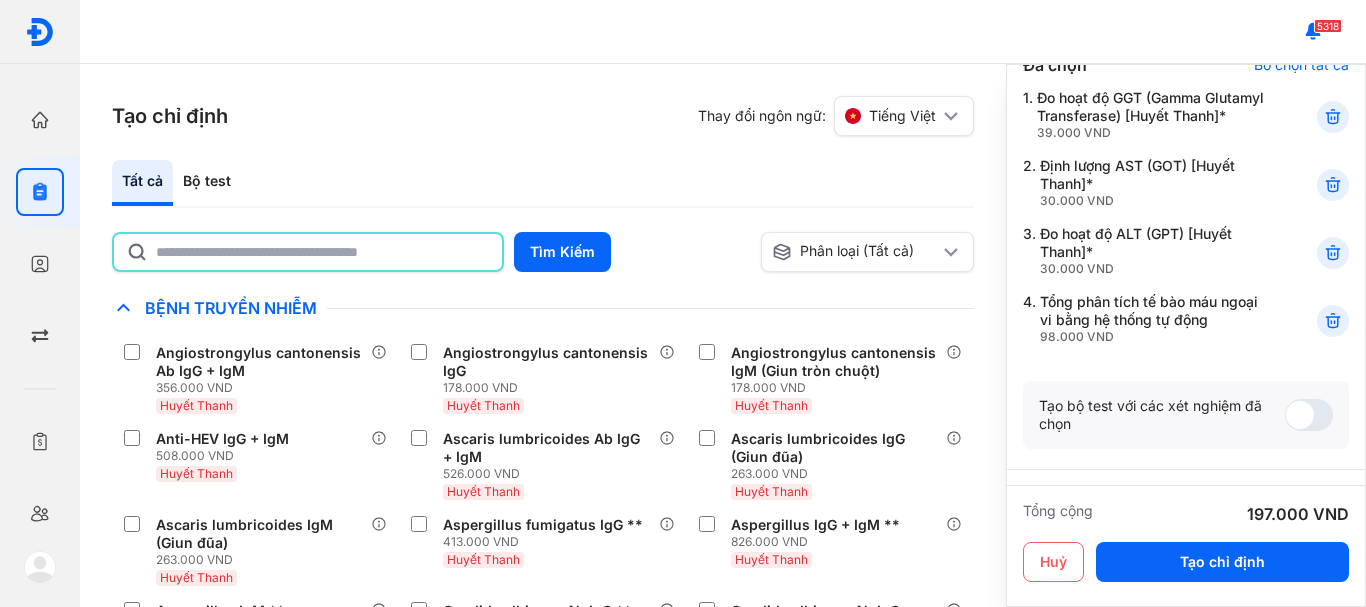 click 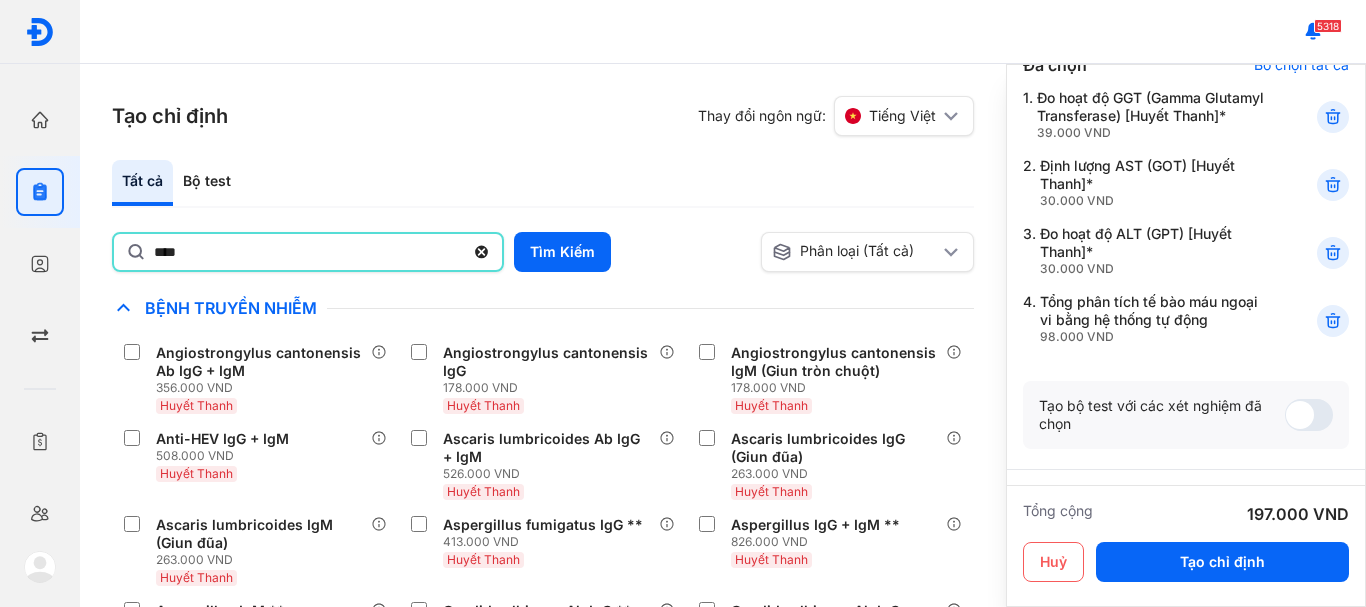 type on "********" 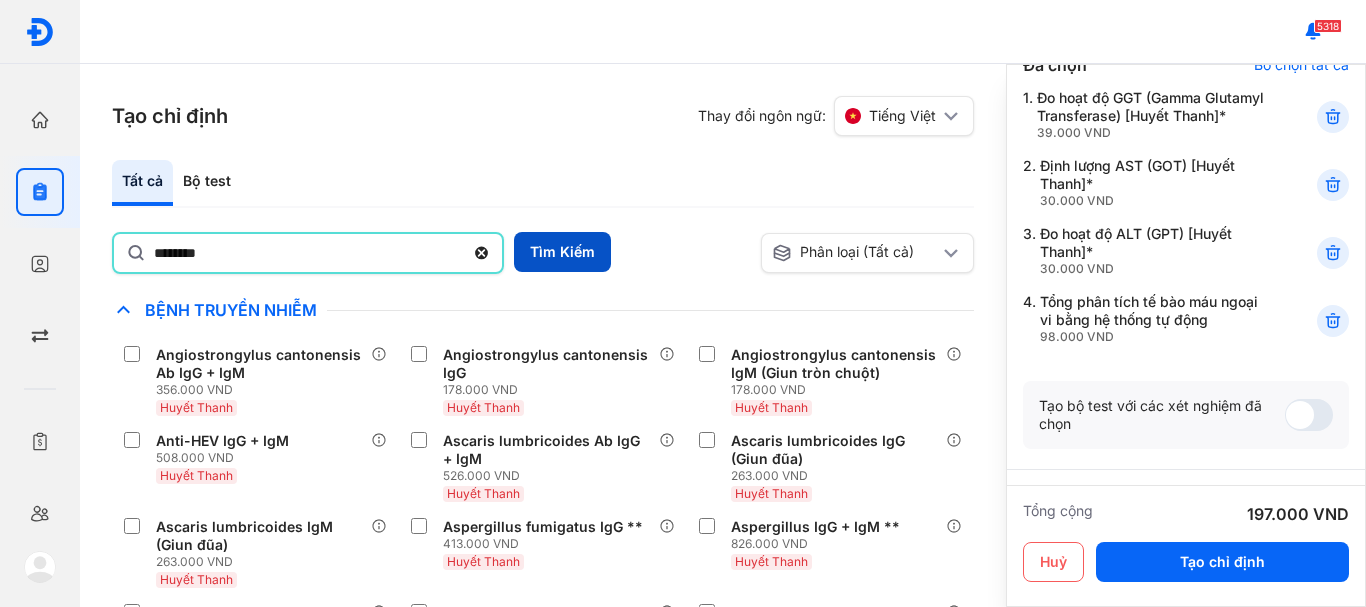 click on "Tìm Kiếm" at bounding box center [562, 252] 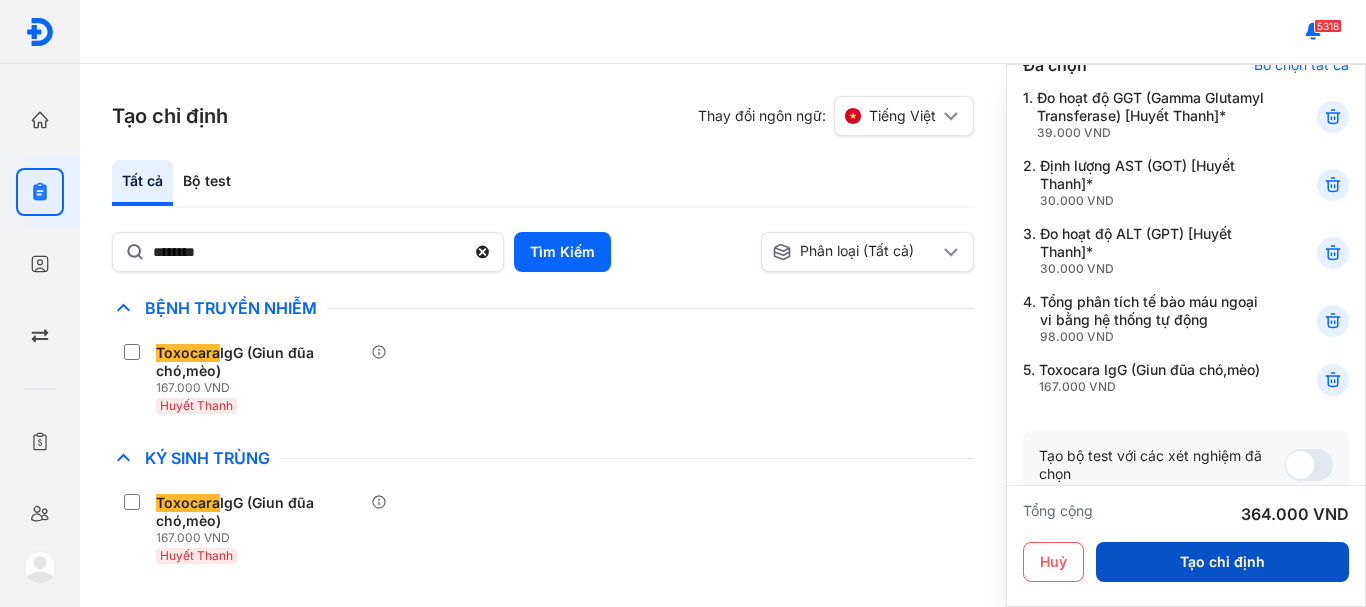 click on "Tạo chỉ định" at bounding box center [1222, 562] 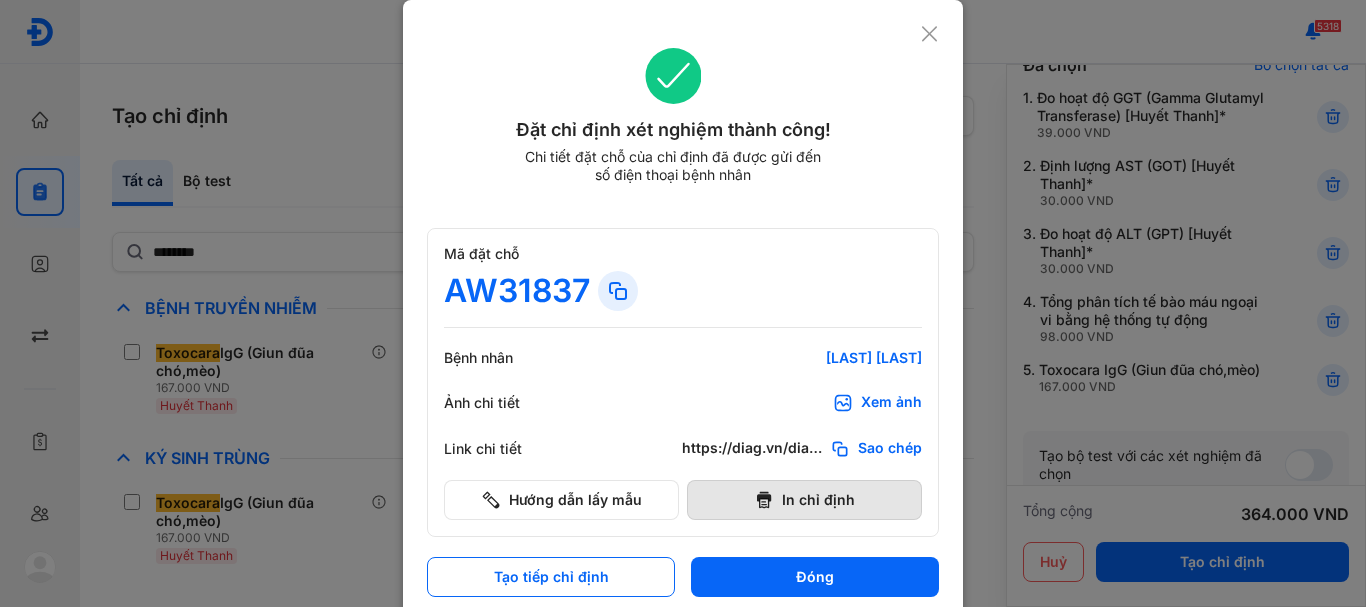 click on "In chỉ định" at bounding box center [804, 500] 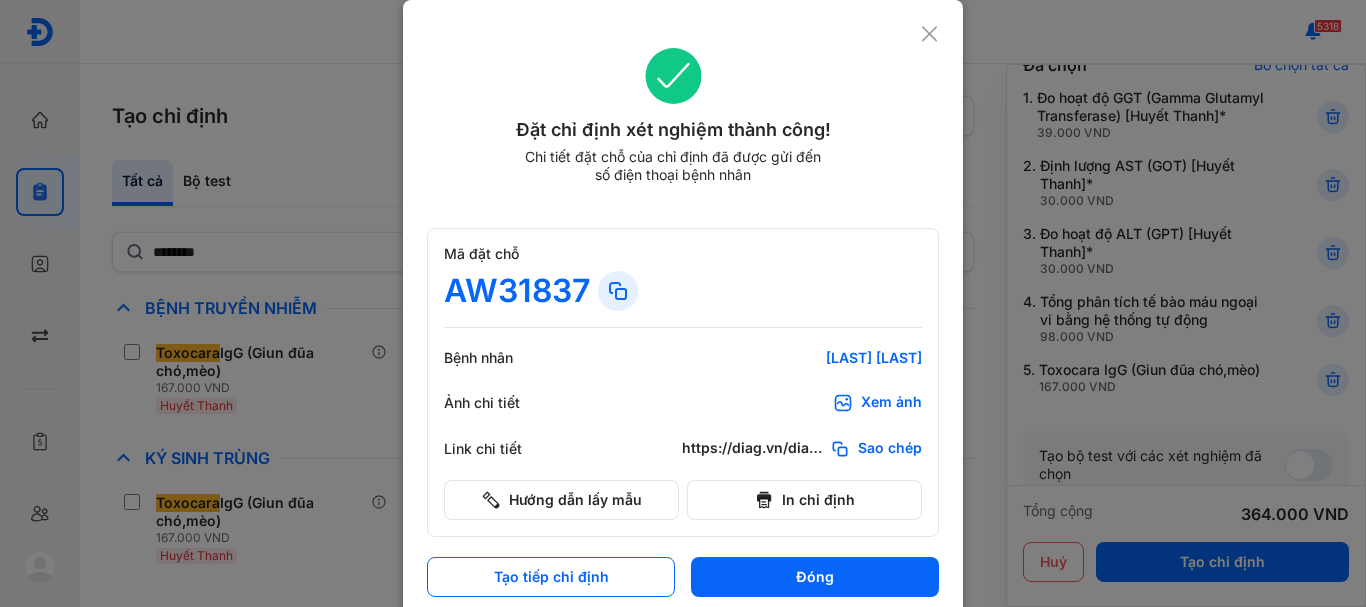 scroll, scrollTop: 0, scrollLeft: 0, axis: both 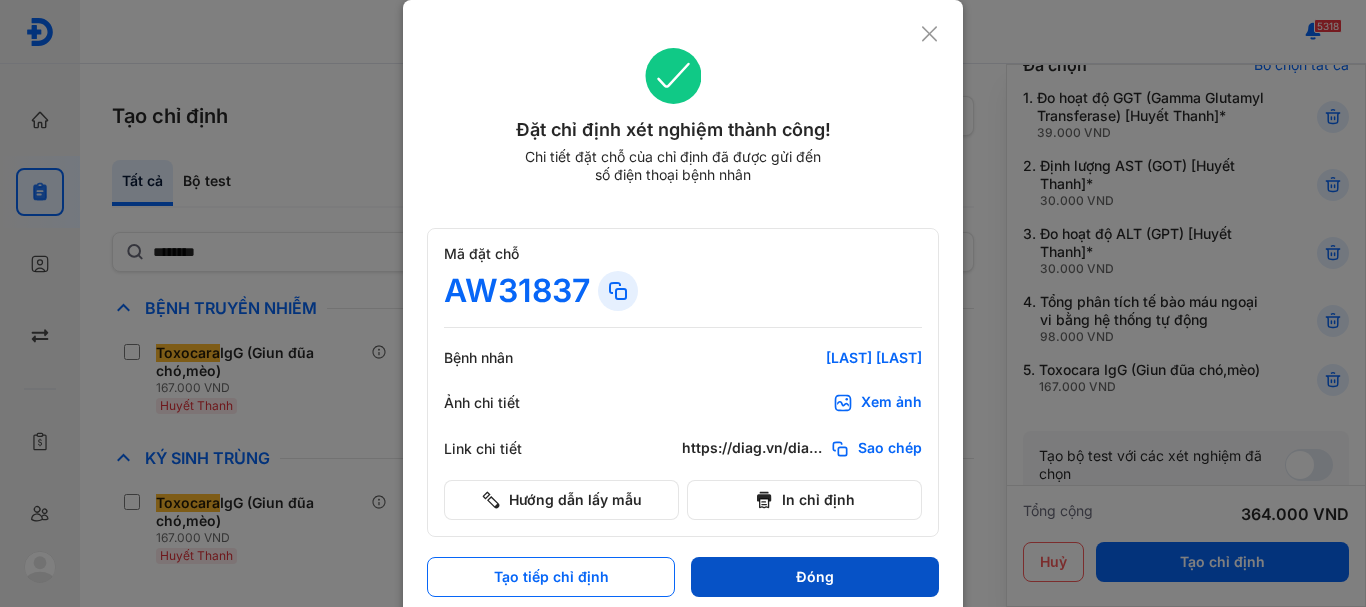 click on "Đóng" at bounding box center [815, 577] 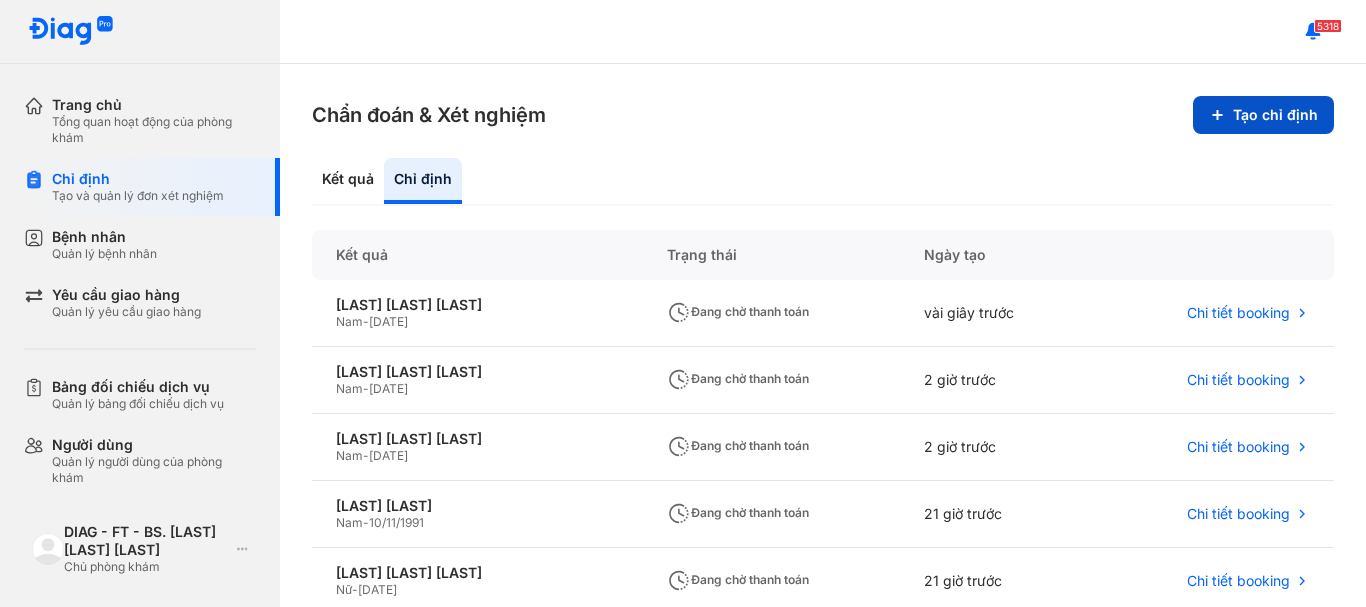 click on "Tạo chỉ định" at bounding box center (1263, 115) 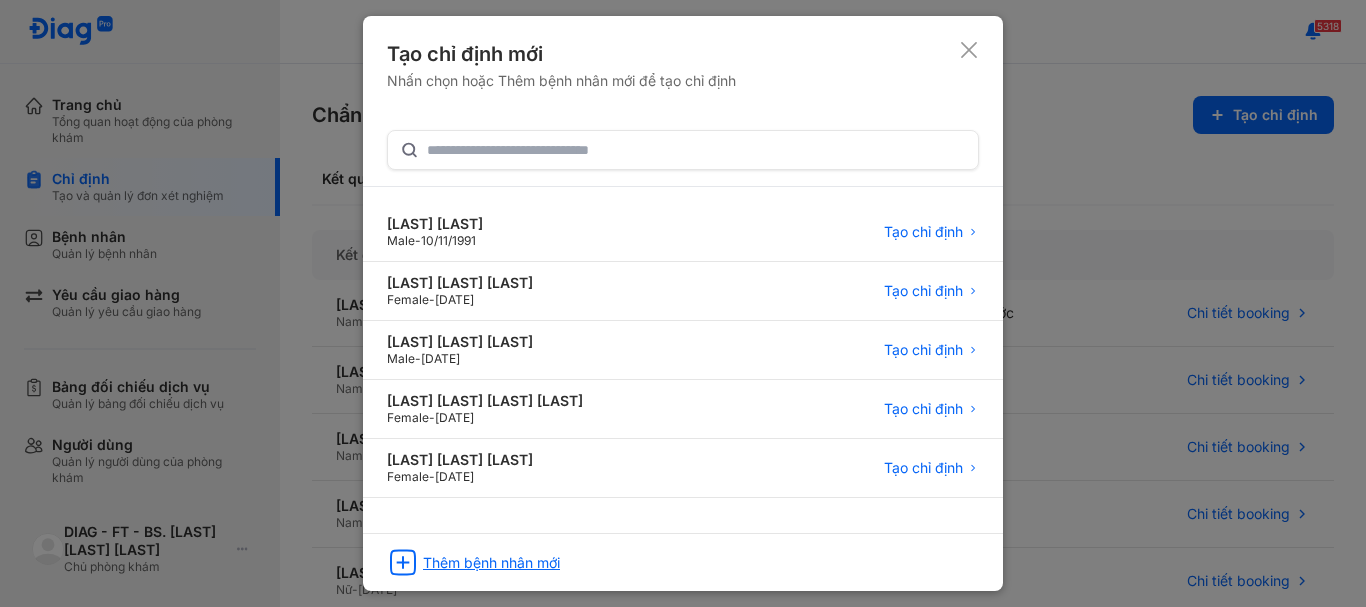 click on "Thêm bệnh nhân mới" at bounding box center (491, 563) 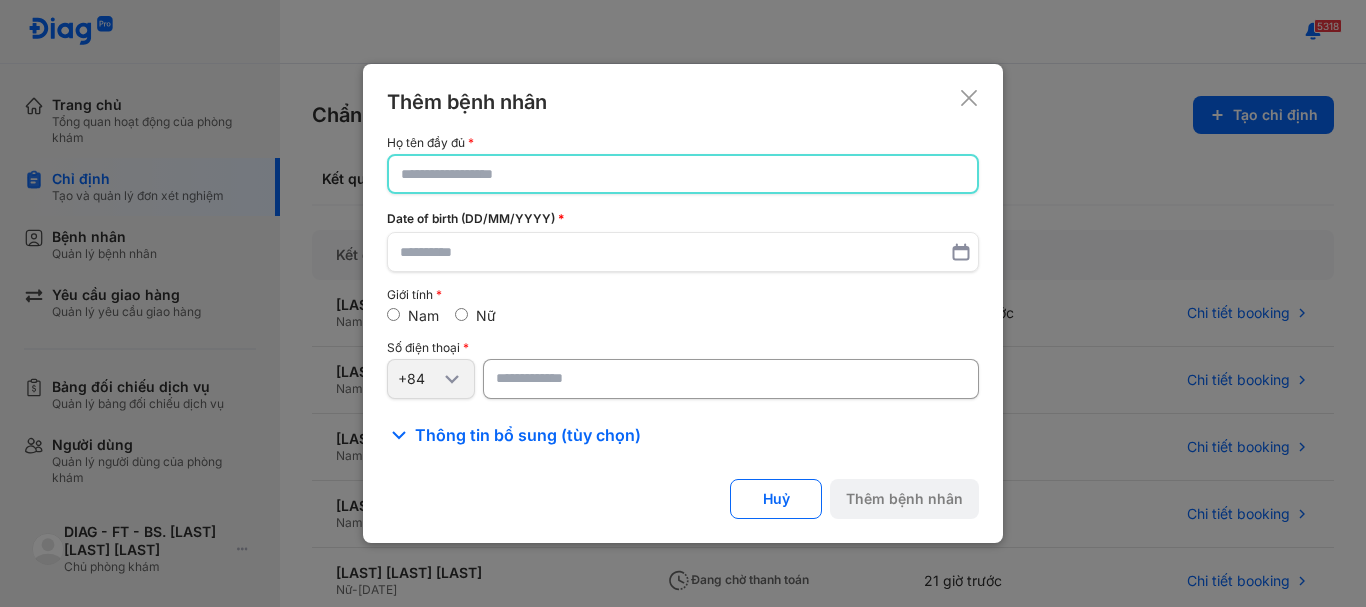 click 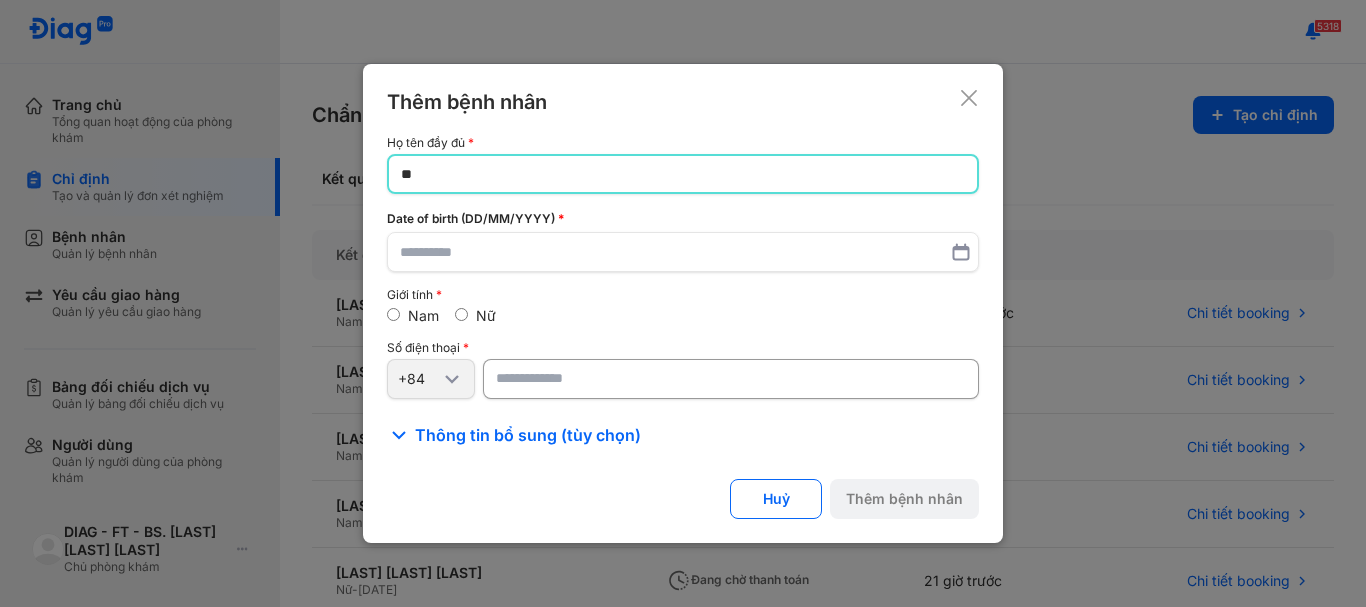 click on "**" 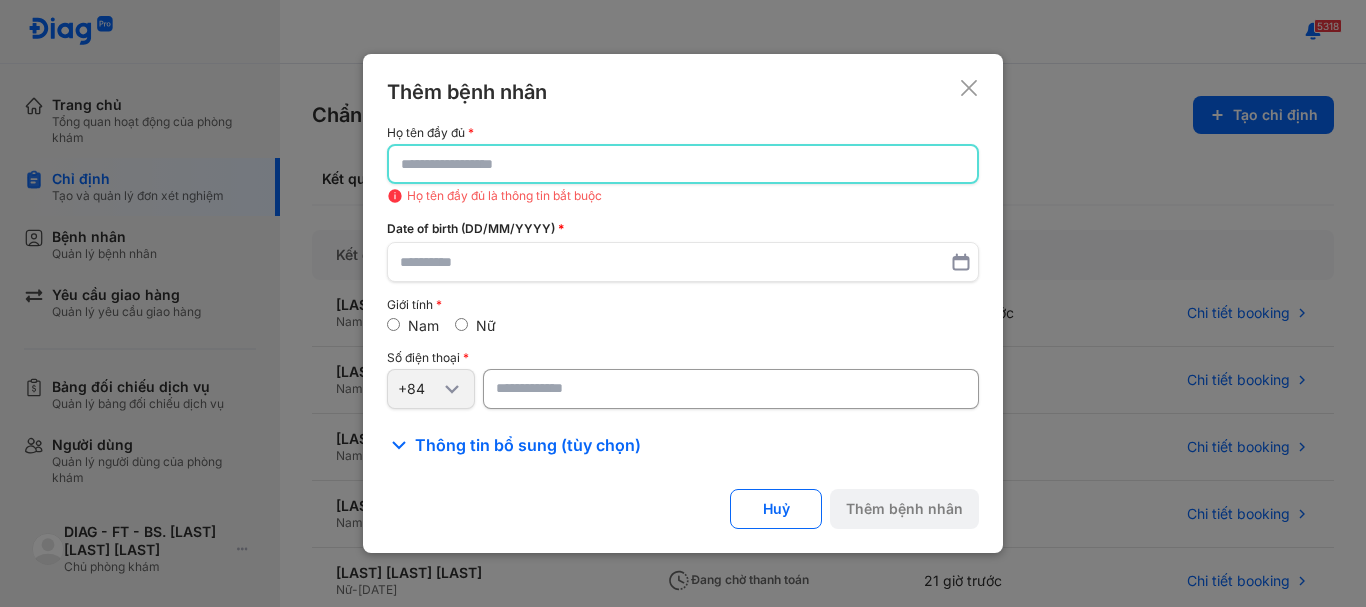 type on "*" 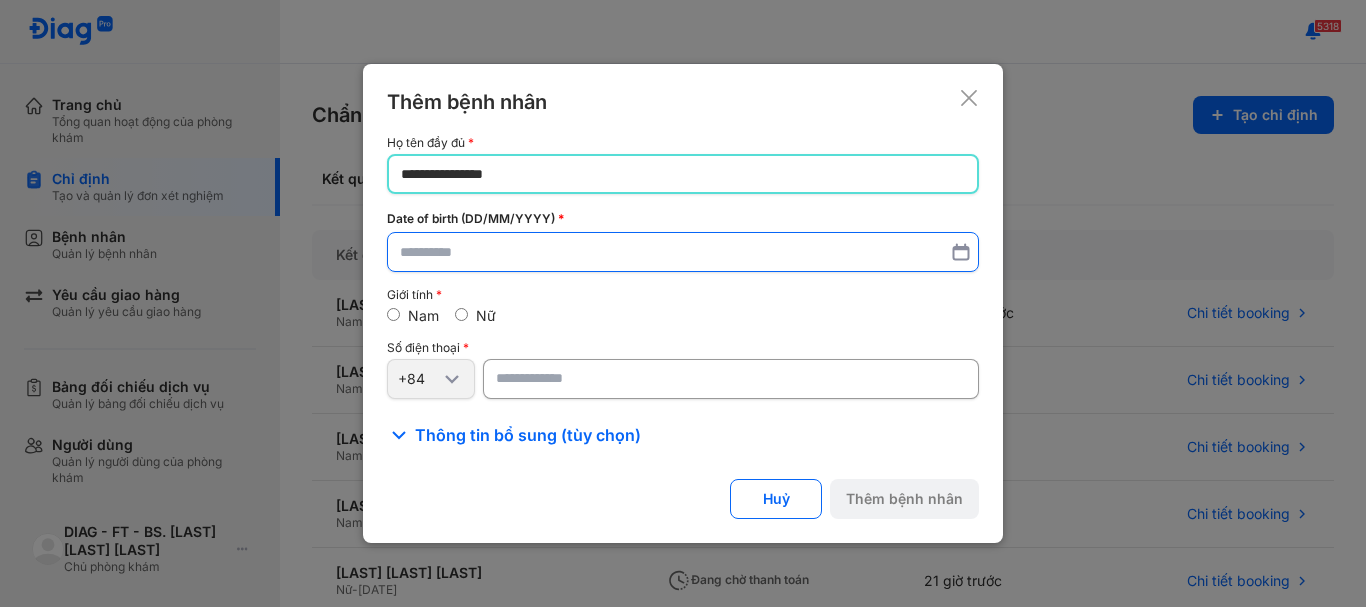 type on "**********" 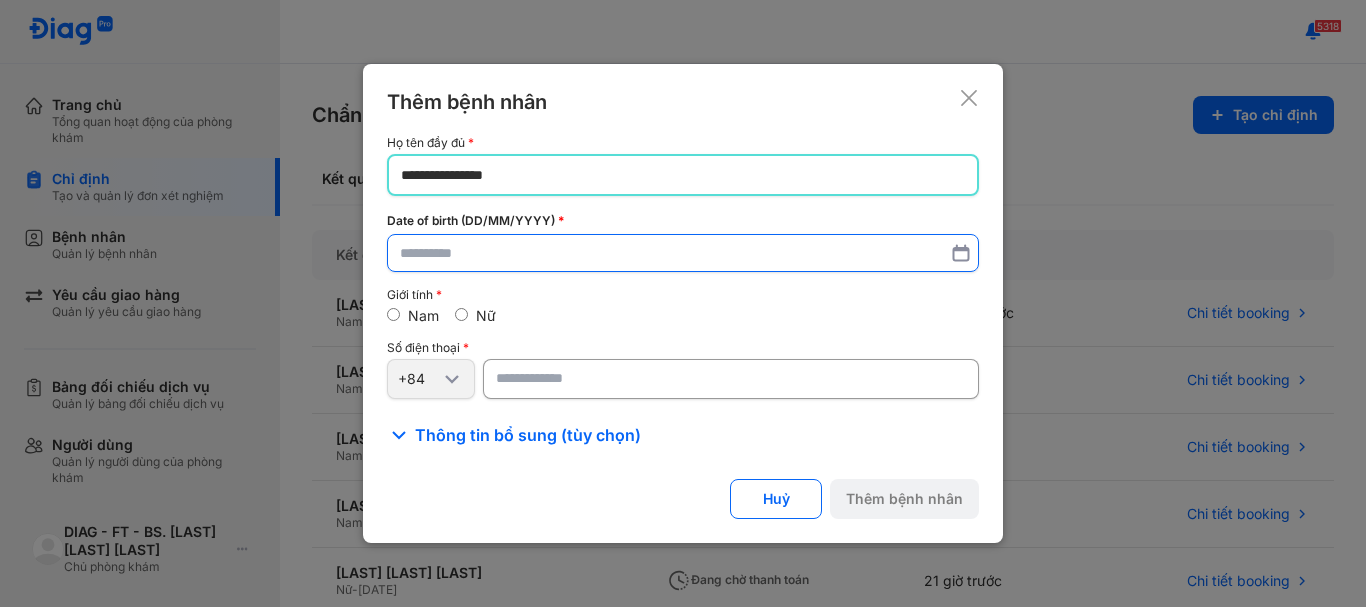 click at bounding box center [683, 253] 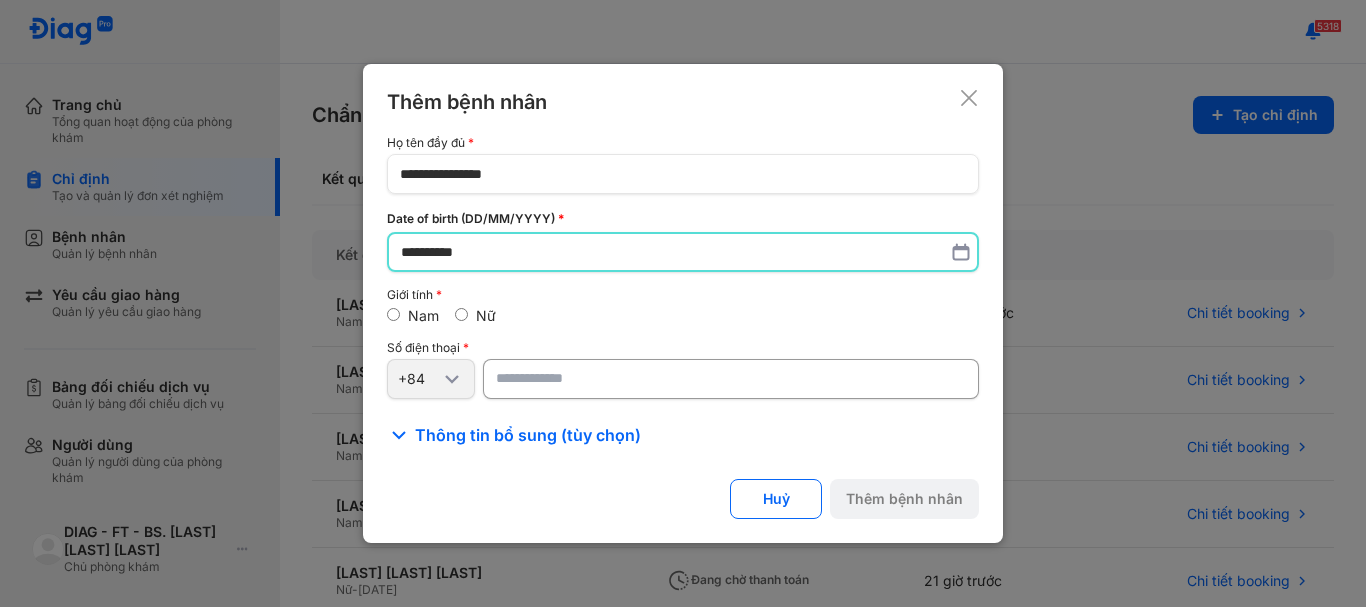 type on "**********" 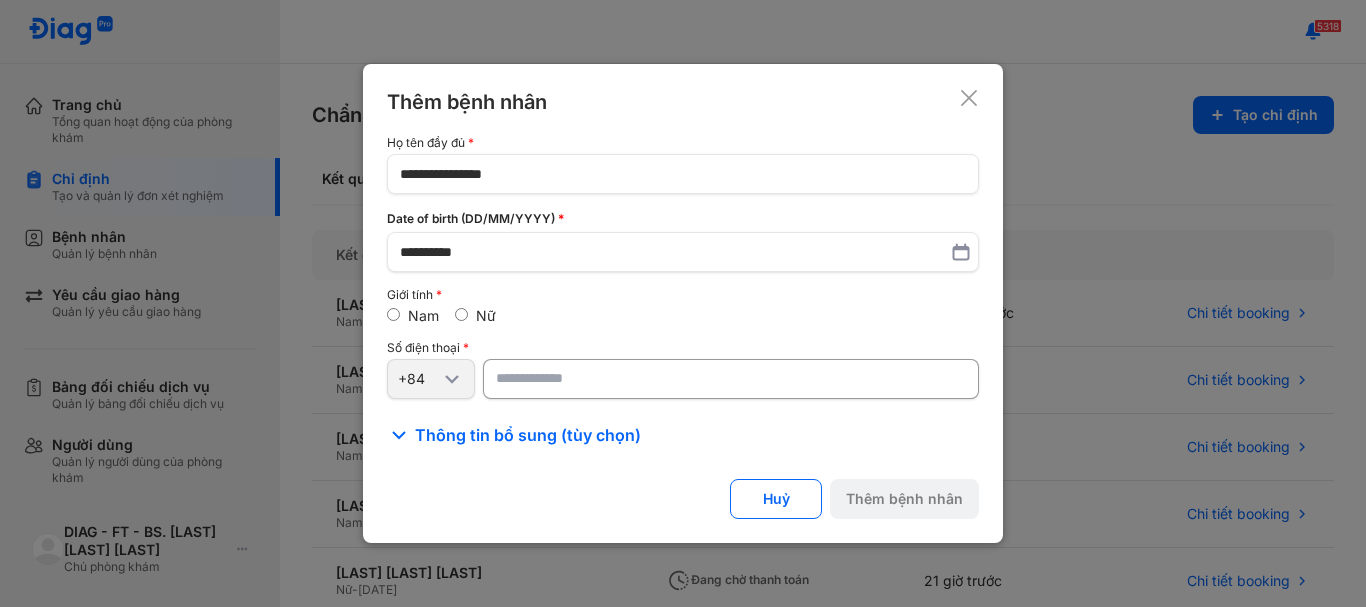 click at bounding box center (731, 379) 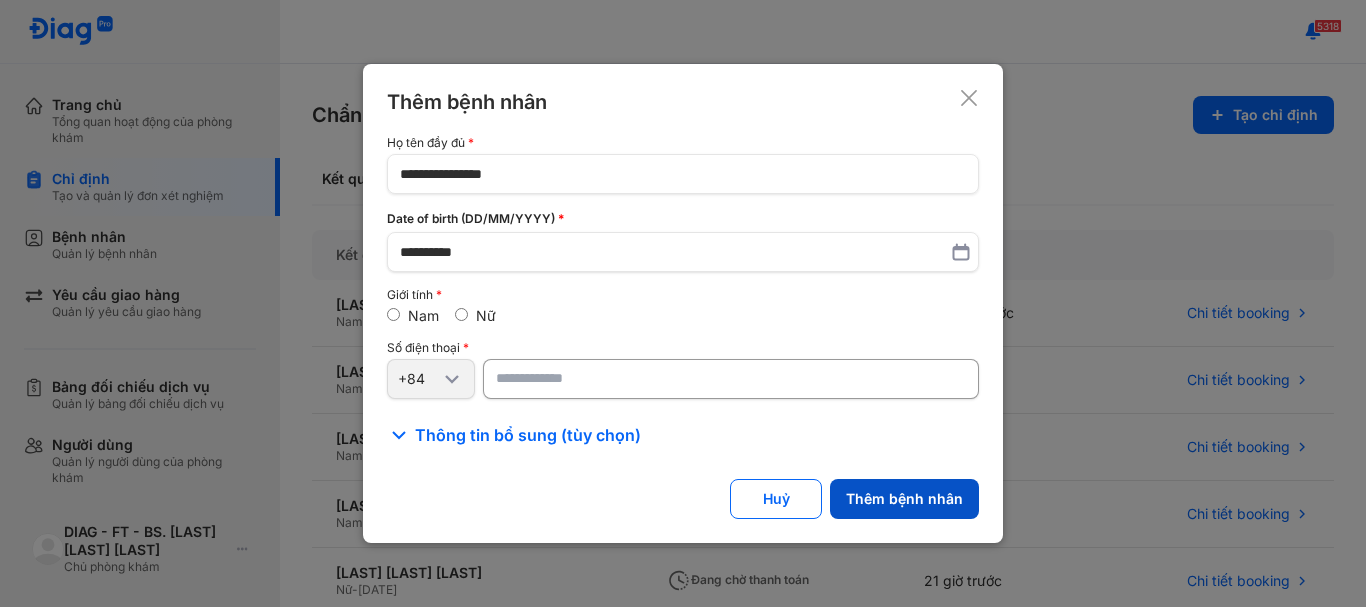 type on "**********" 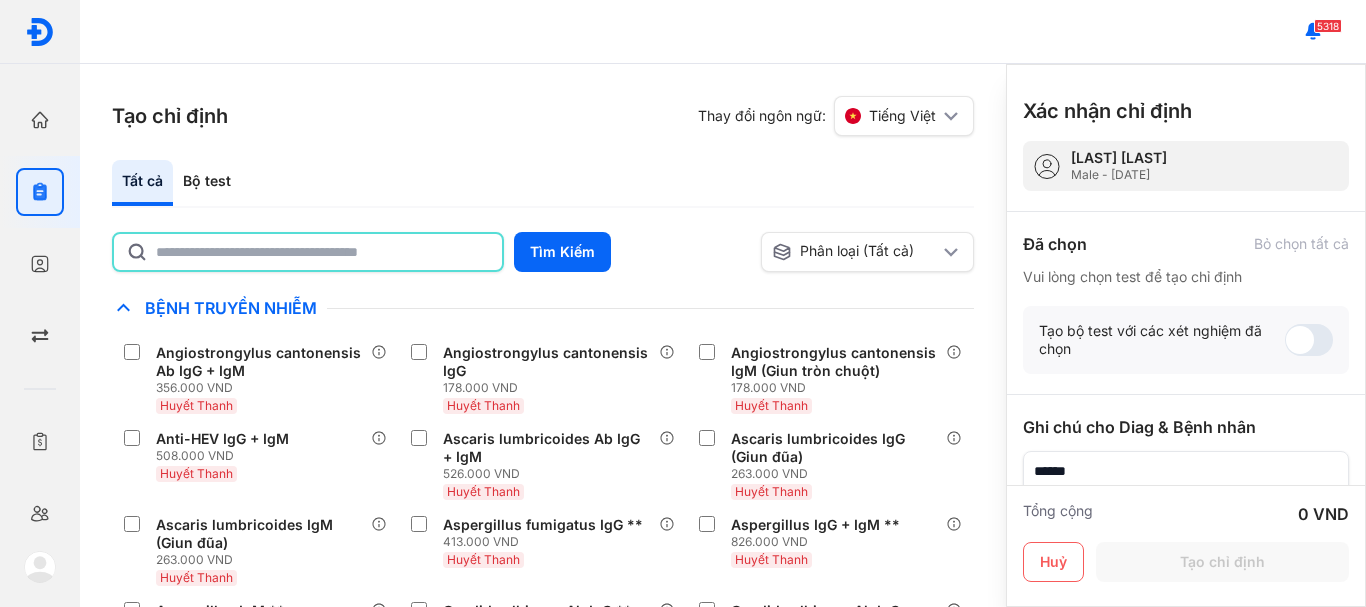 click 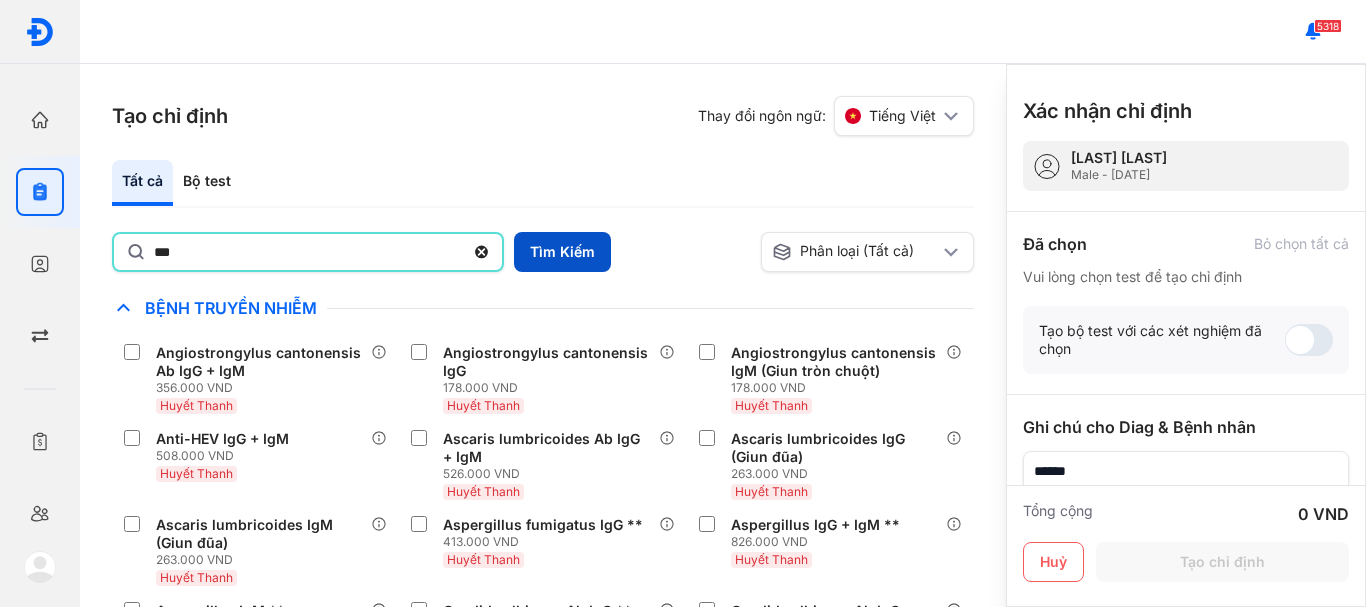 type on "***" 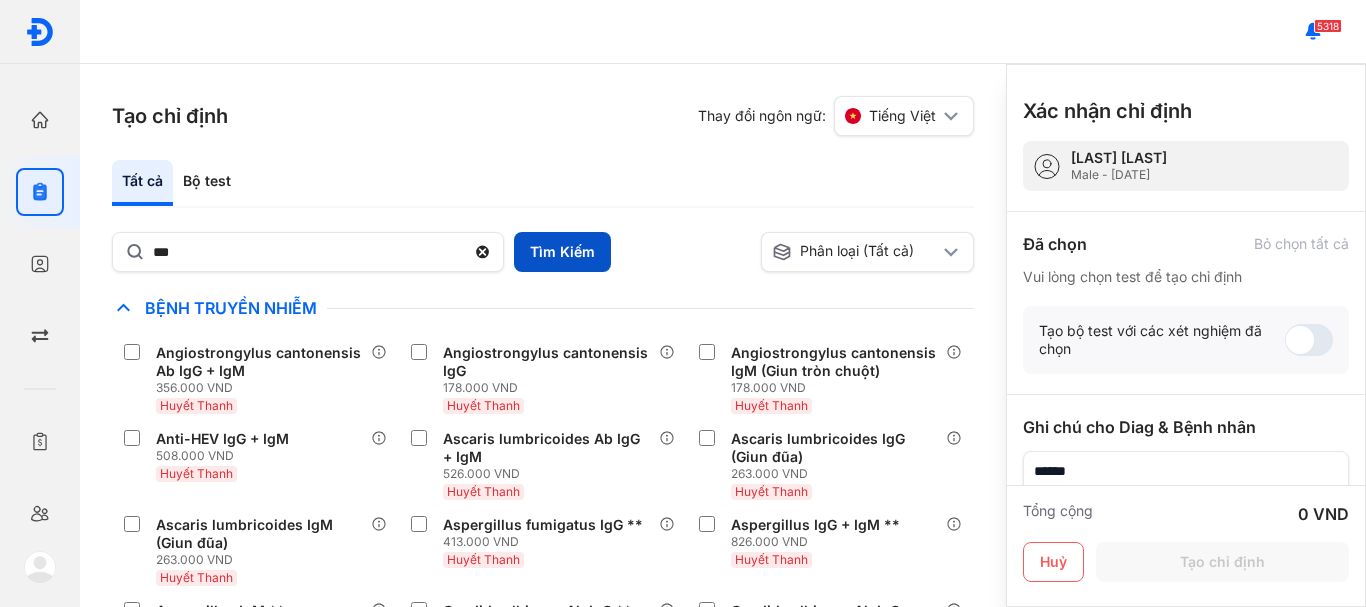 click on "Tìm Kiếm" at bounding box center (562, 252) 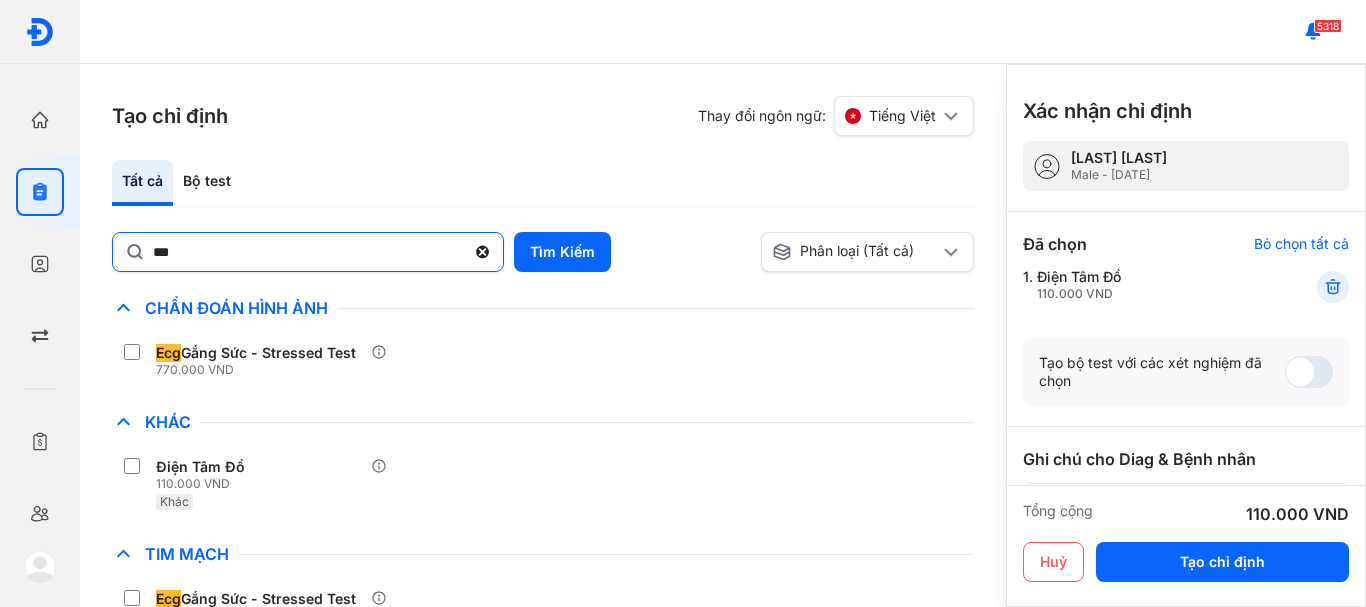 click 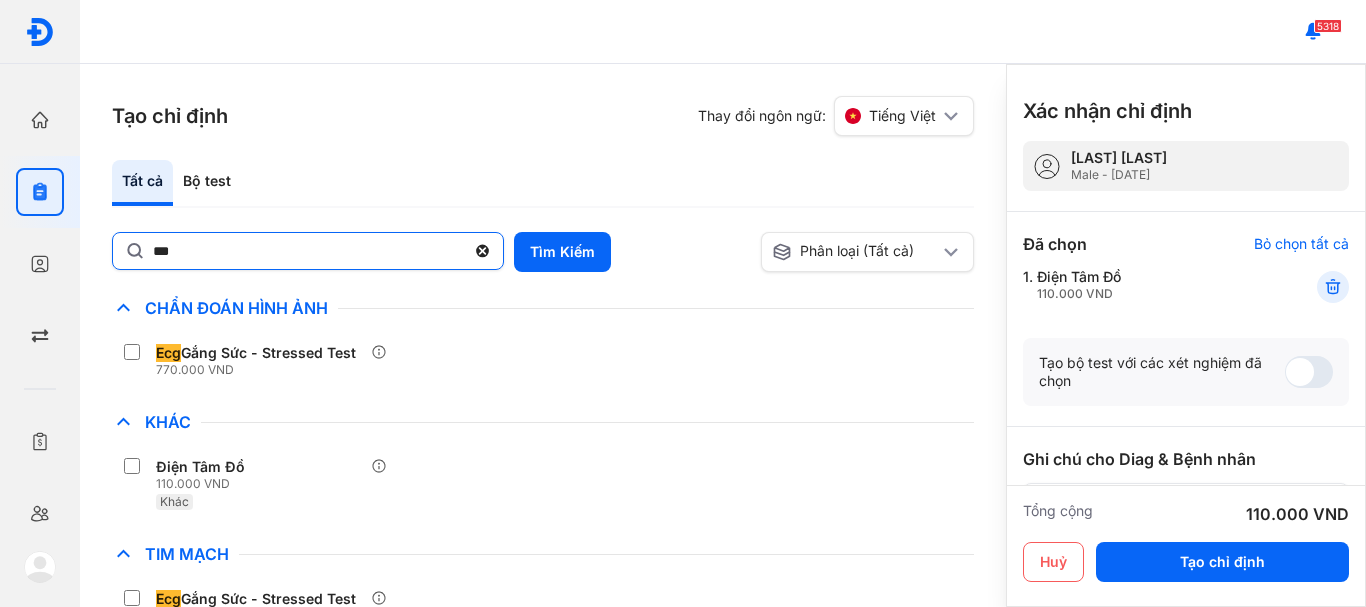 click on "***" 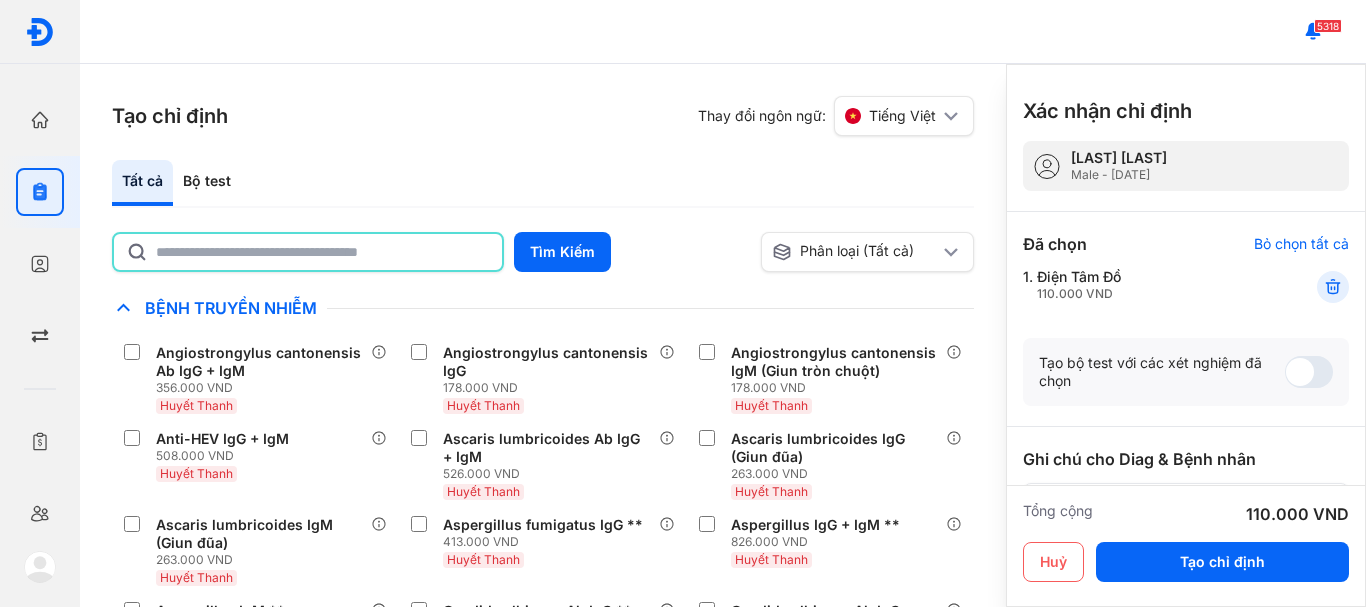 click 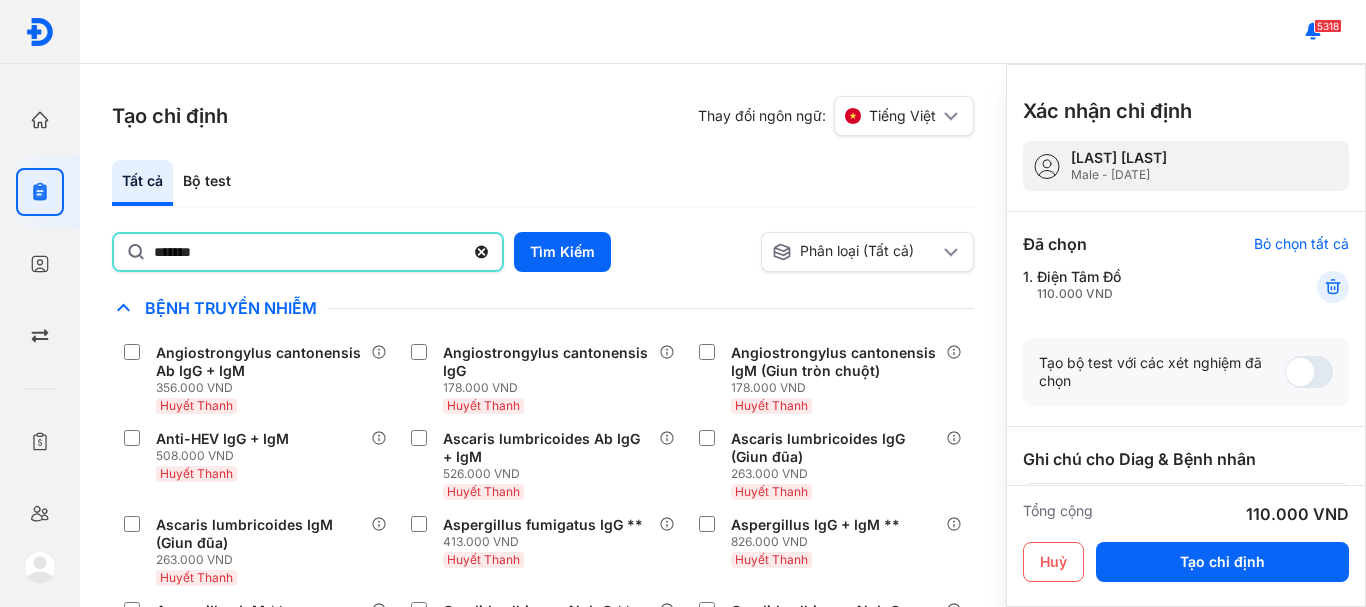 type on "*******" 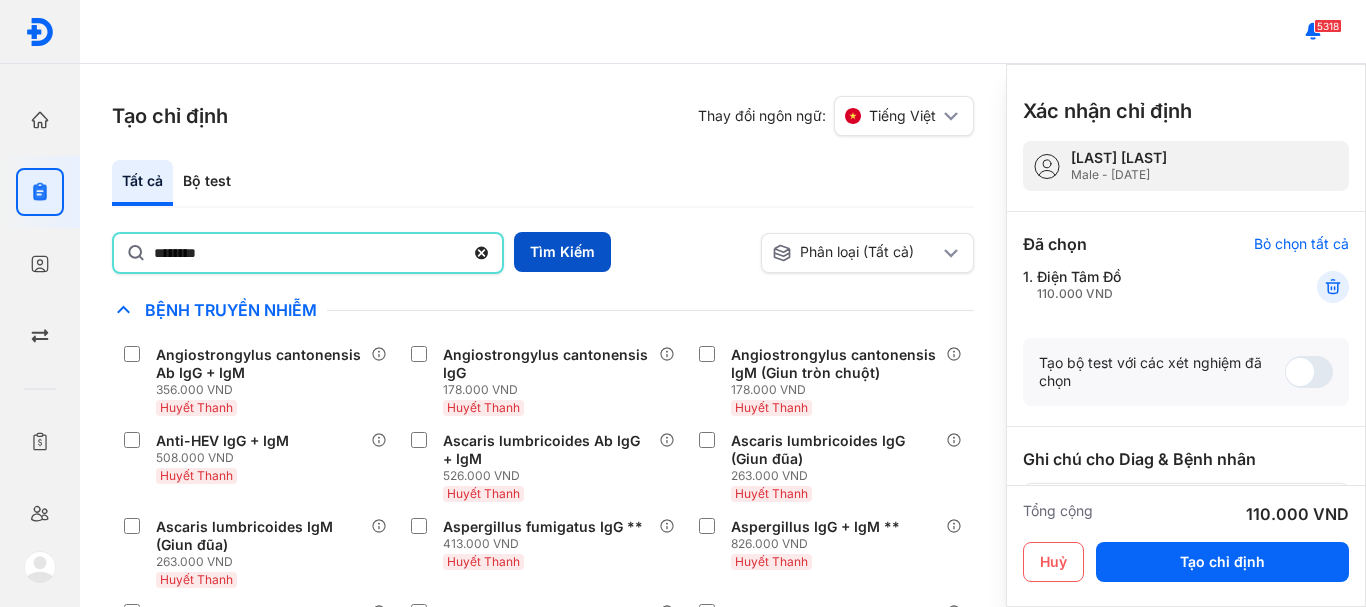click on "Tìm Kiếm" at bounding box center (562, 252) 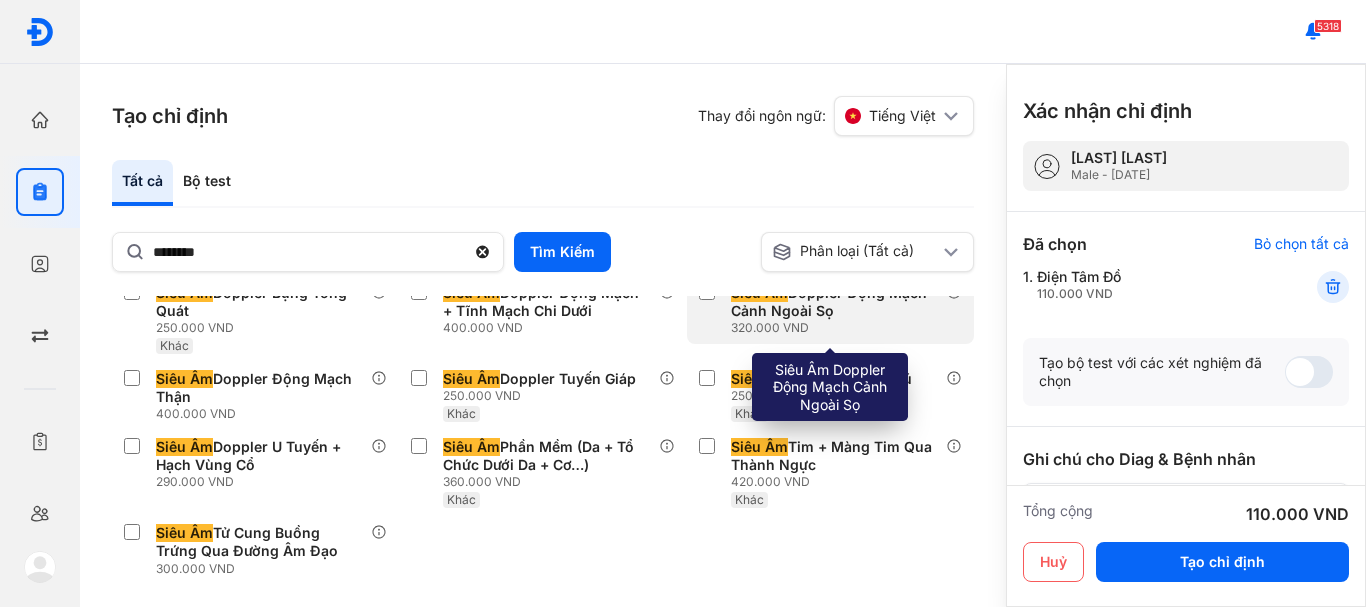 scroll, scrollTop: 147, scrollLeft: 0, axis: vertical 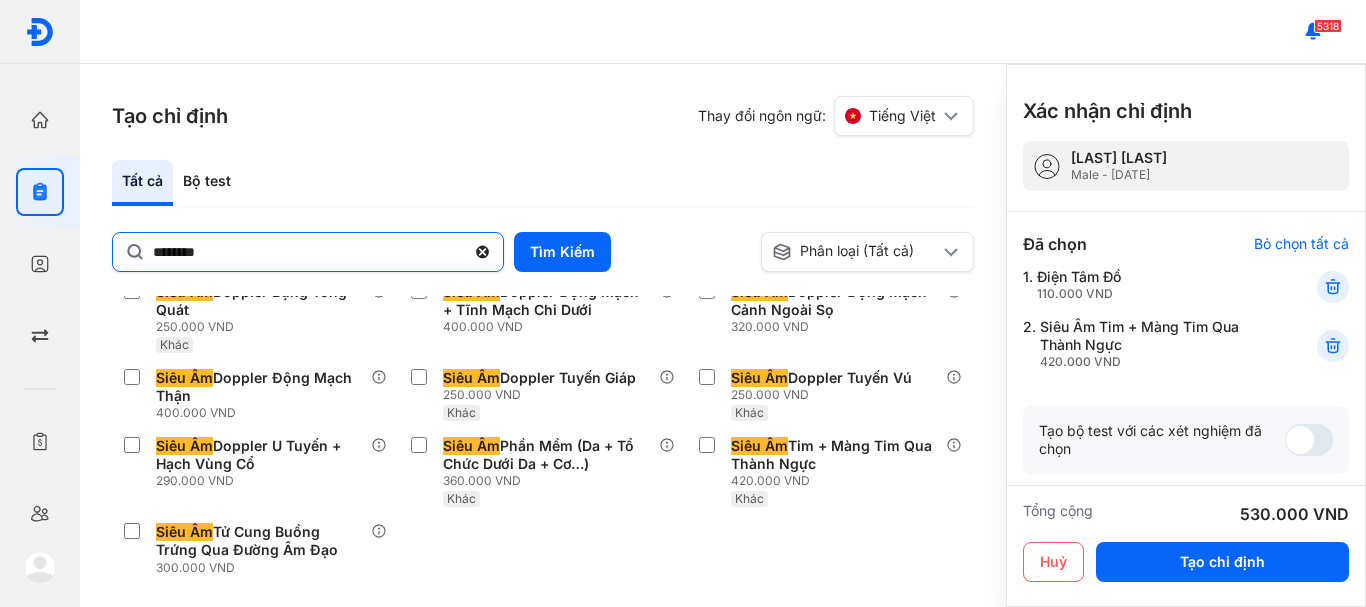 click 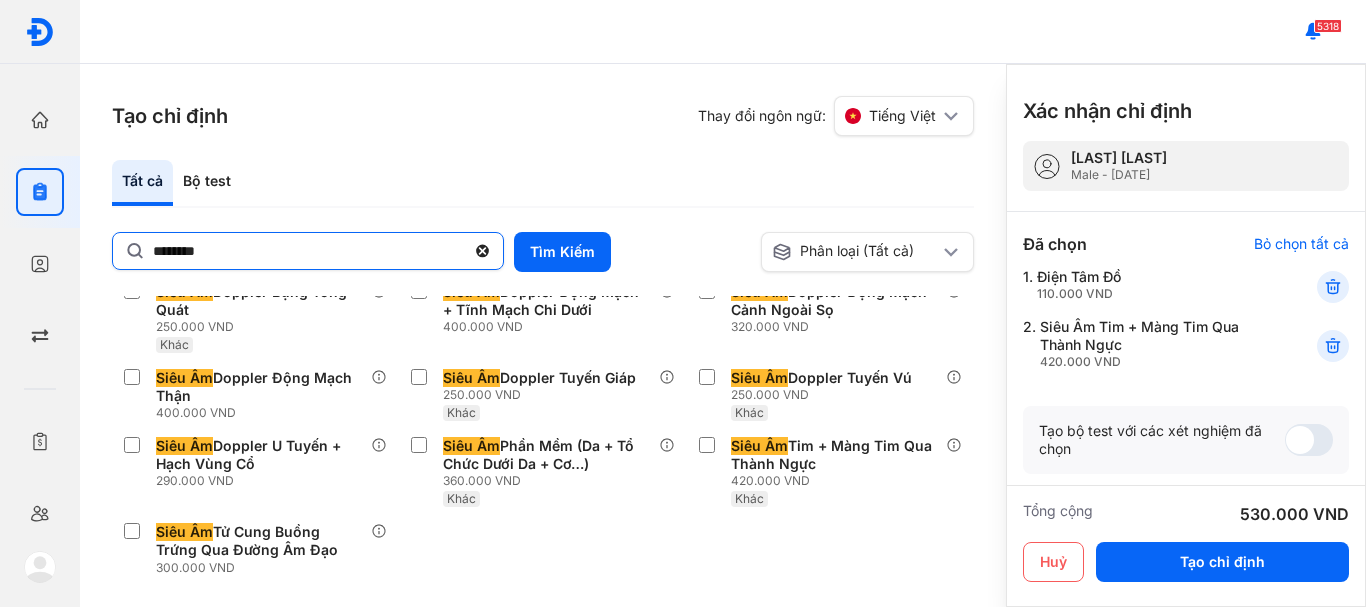 click on "*******" 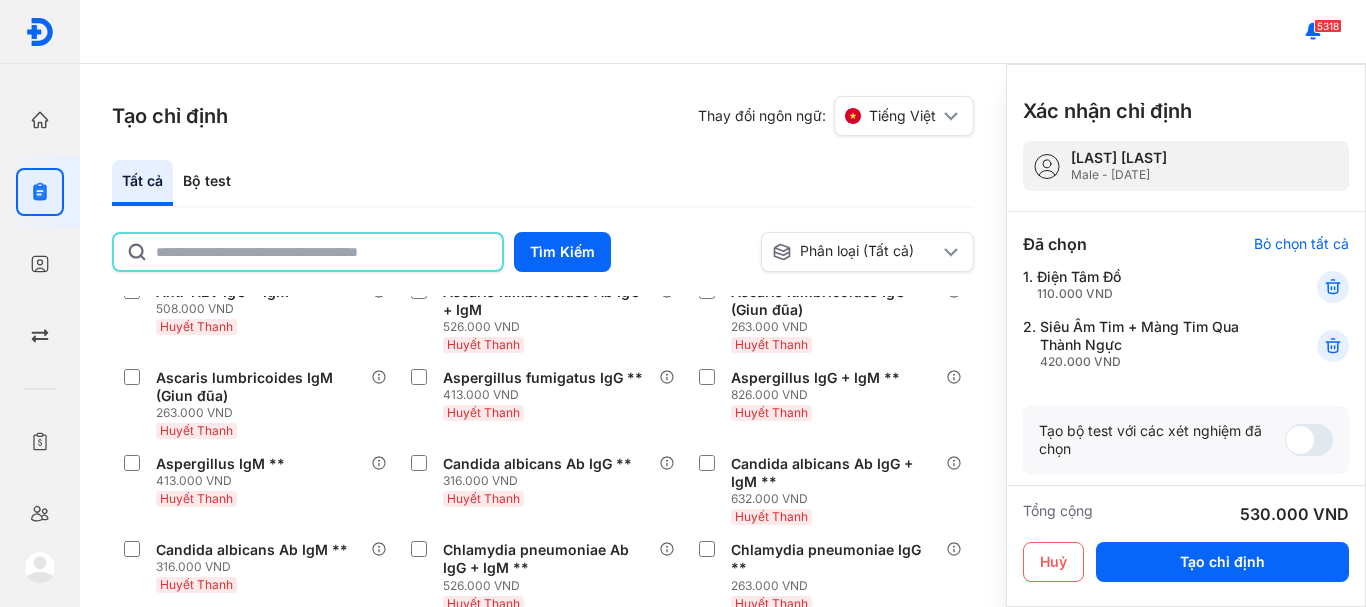 scroll, scrollTop: 4840, scrollLeft: 0, axis: vertical 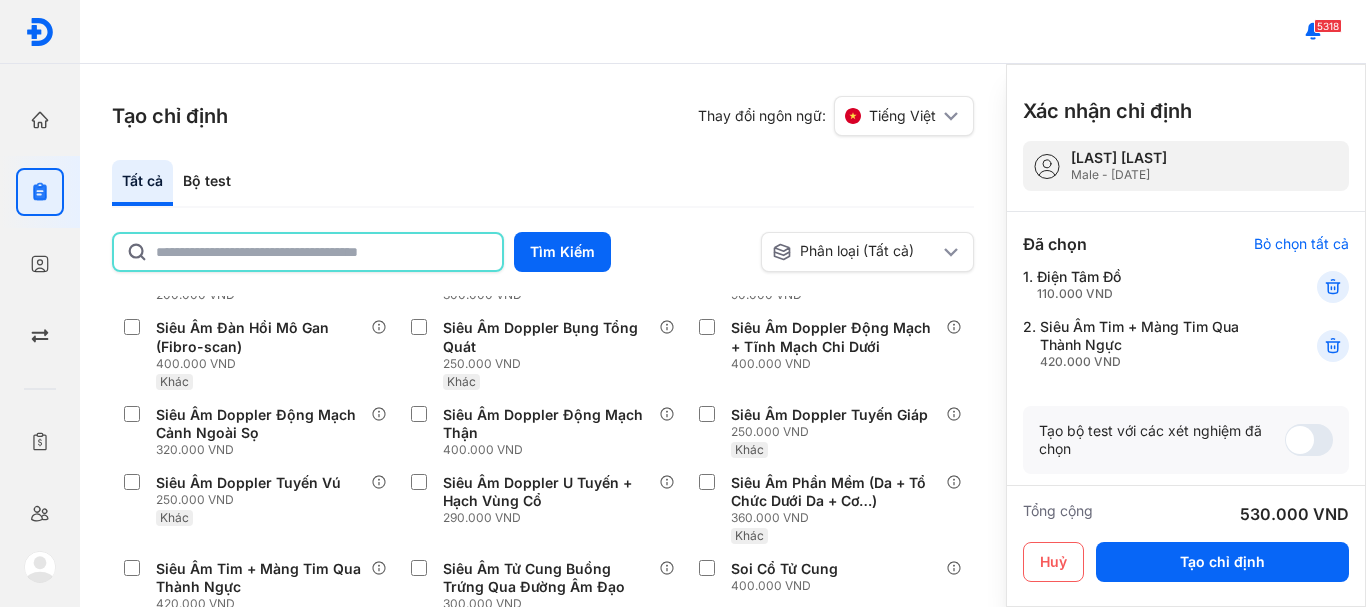 click 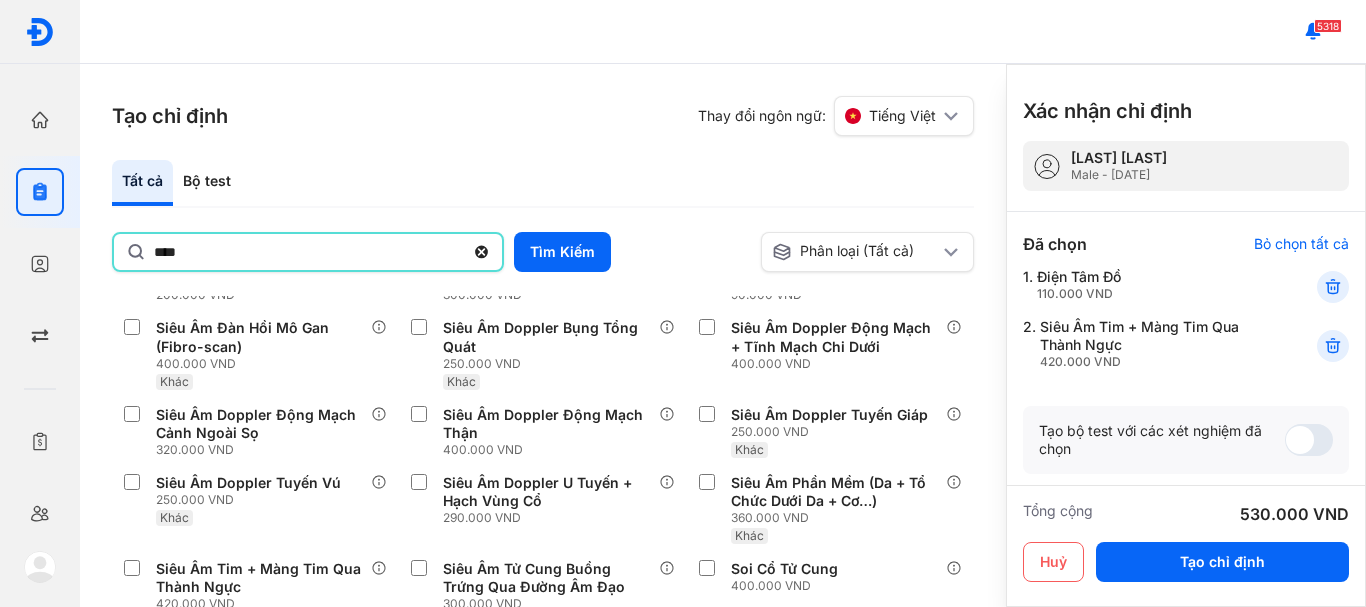 type on "**********" 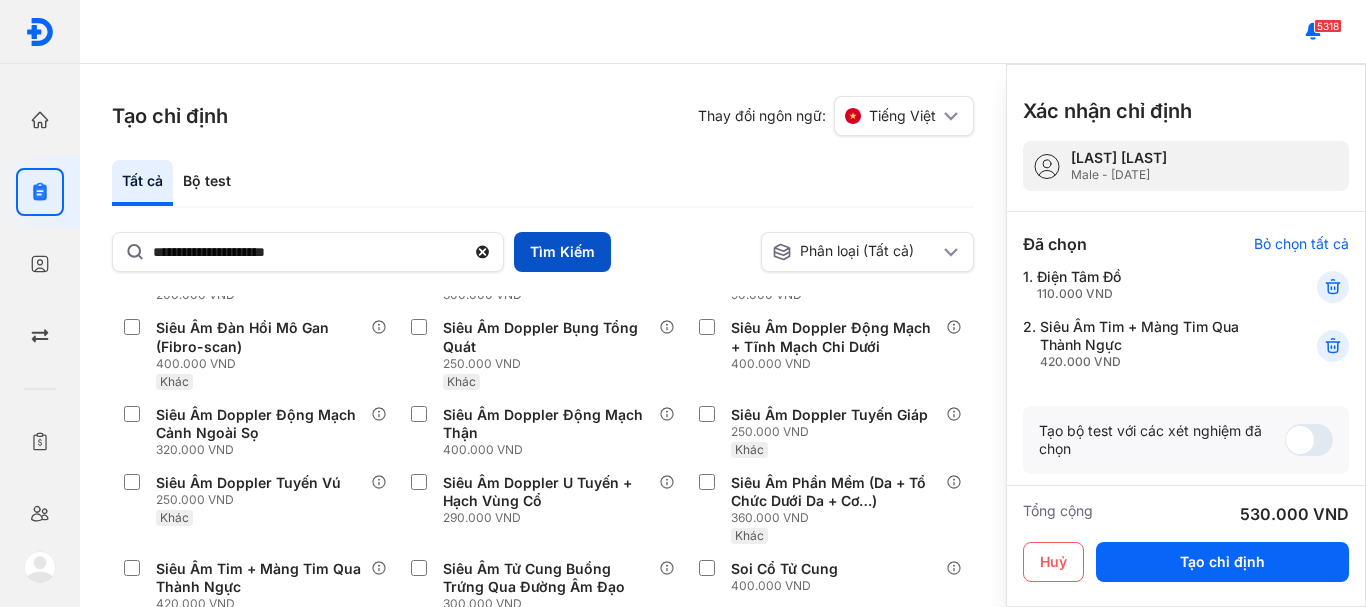 click on "Tìm Kiếm" at bounding box center [562, 252] 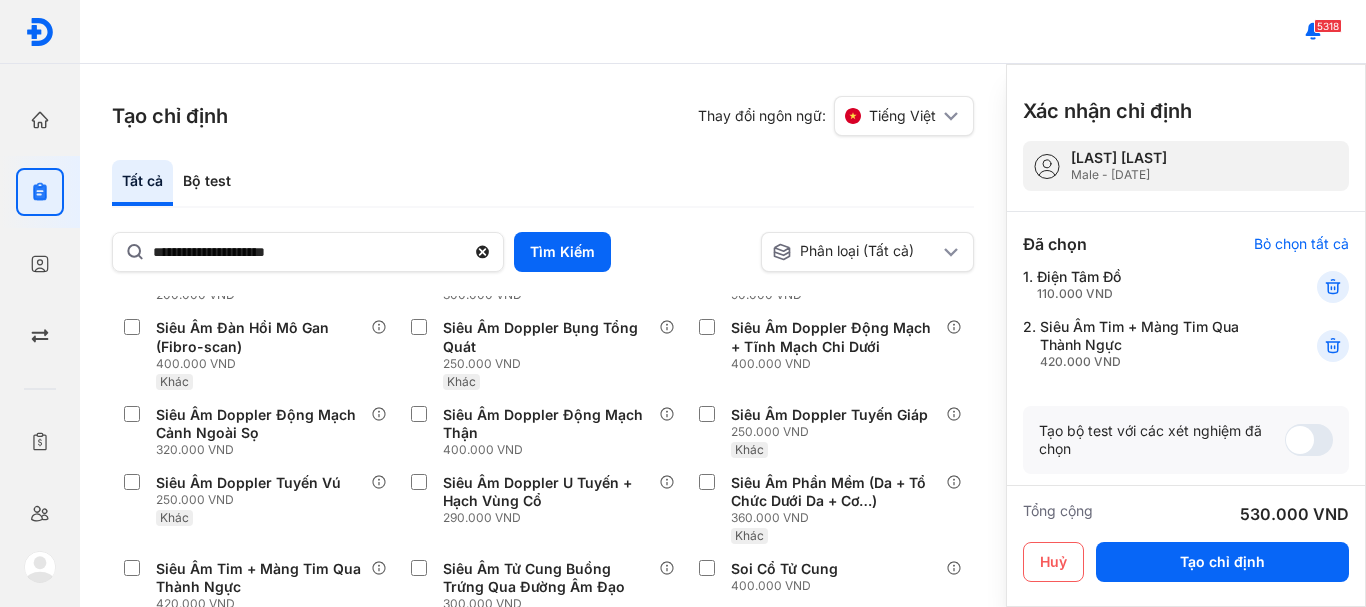 scroll, scrollTop: 0, scrollLeft: 0, axis: both 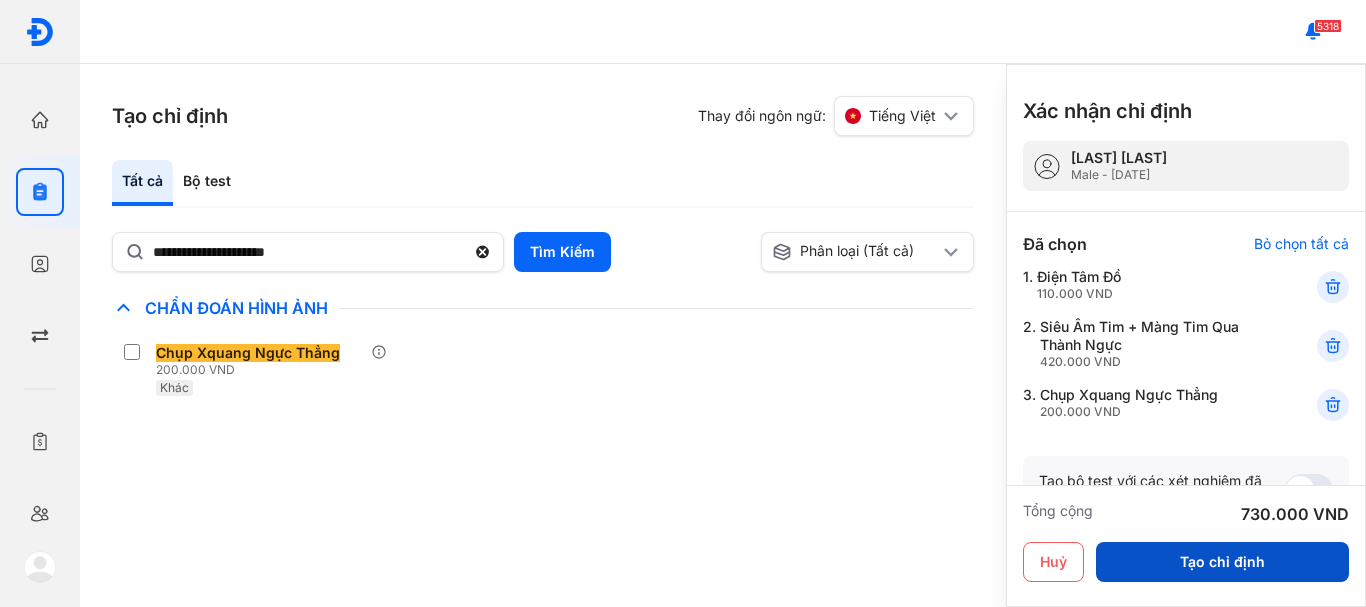click on "Tạo chỉ định" at bounding box center (1222, 562) 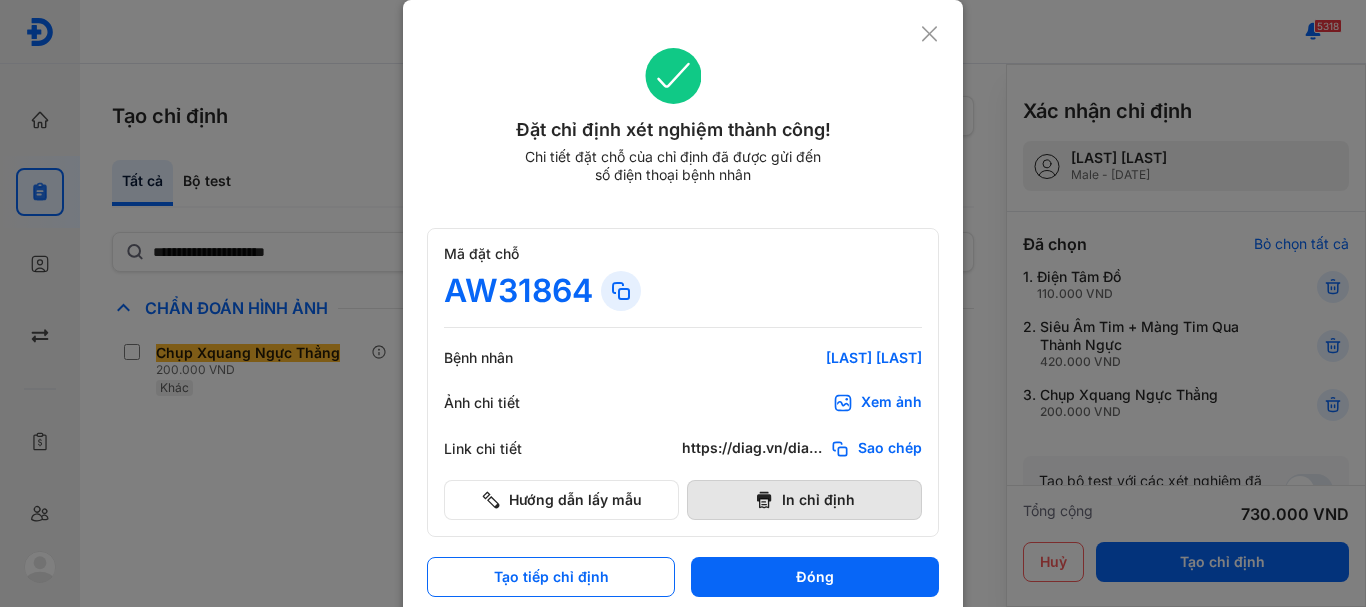 click on "In chỉ định" at bounding box center [804, 500] 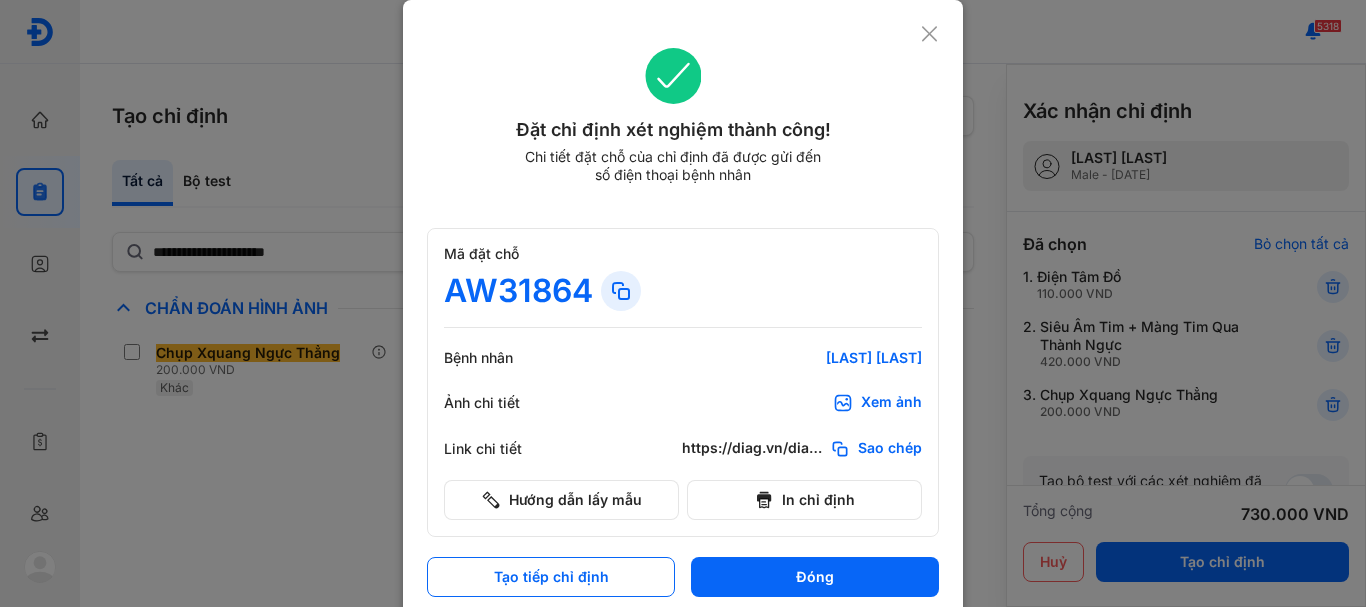 scroll, scrollTop: 0, scrollLeft: 0, axis: both 